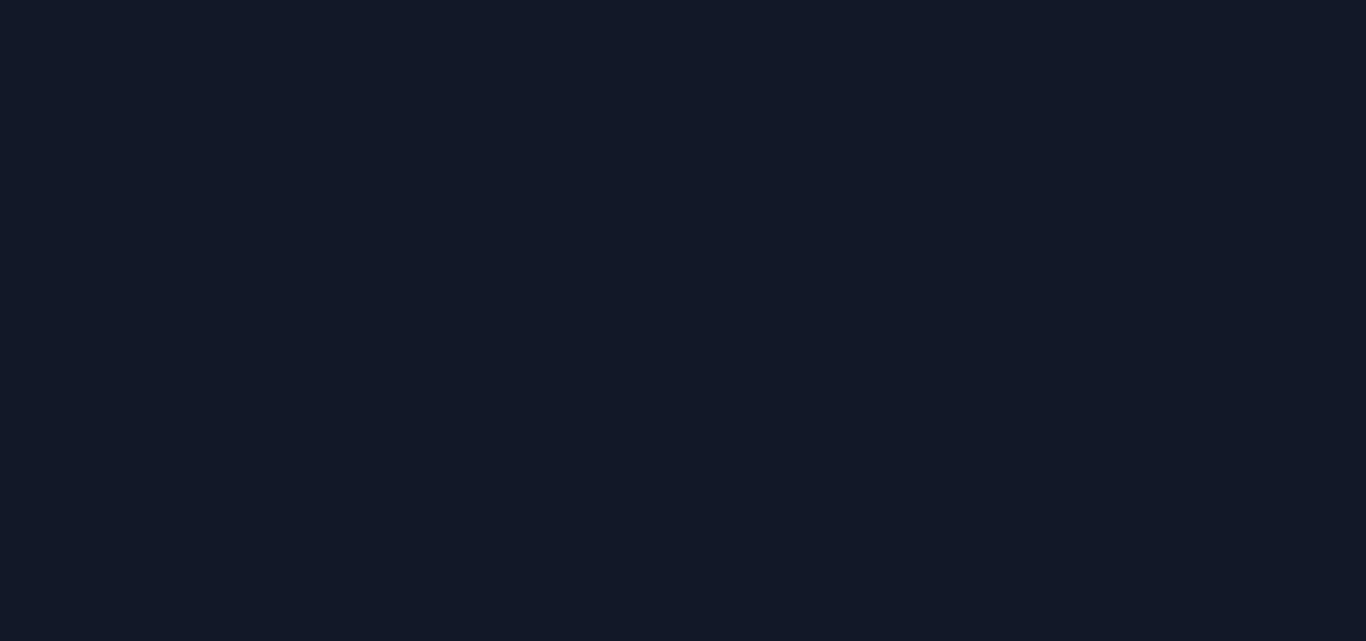 scroll, scrollTop: 0, scrollLeft: 0, axis: both 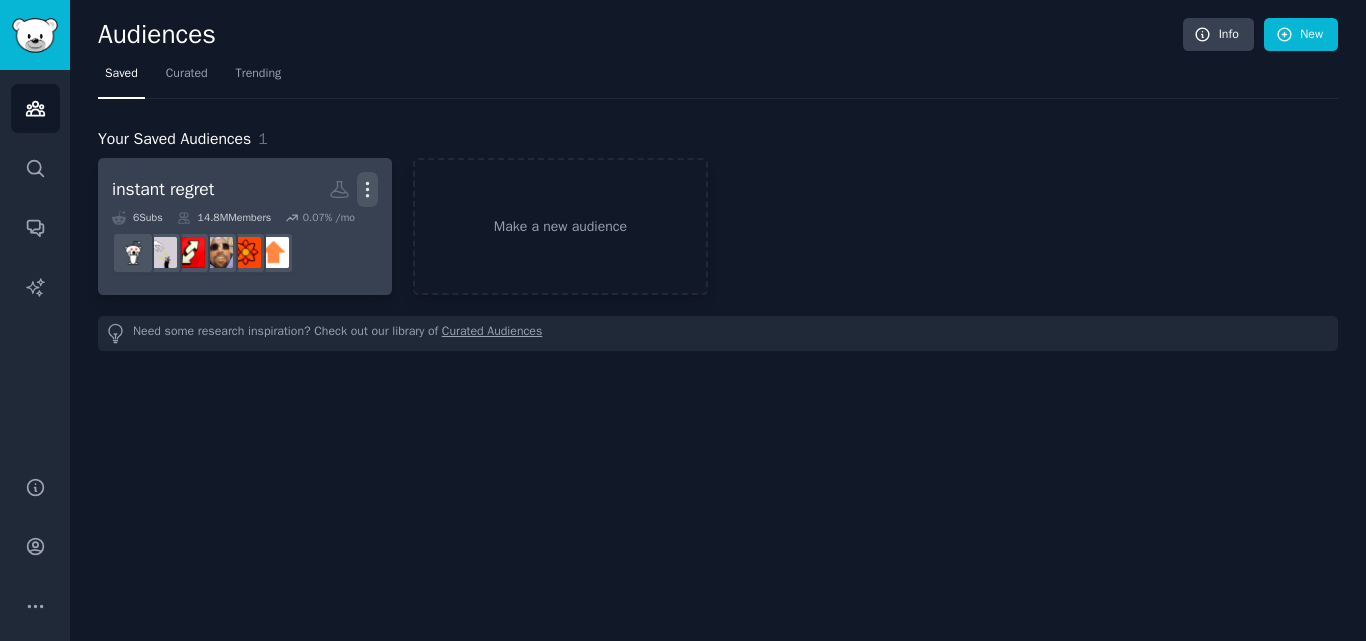click 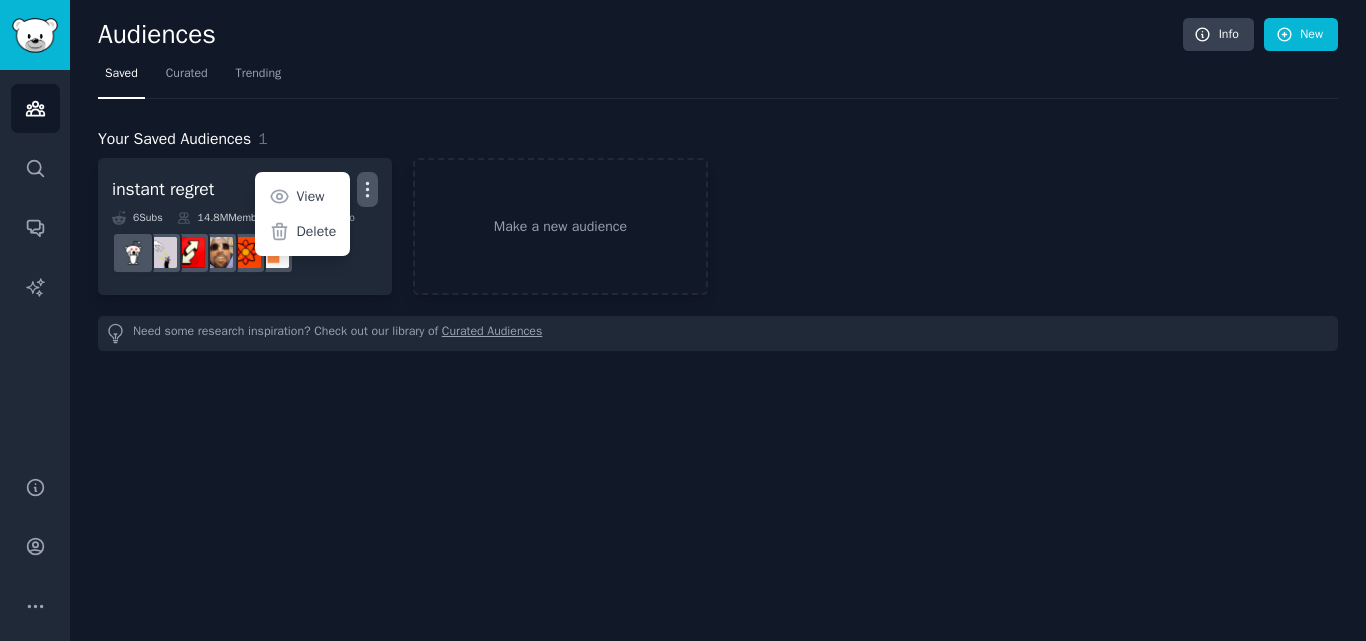 drag, startPoint x: 296, startPoint y: 226, endPoint x: 796, endPoint y: 96, distance: 516.62366 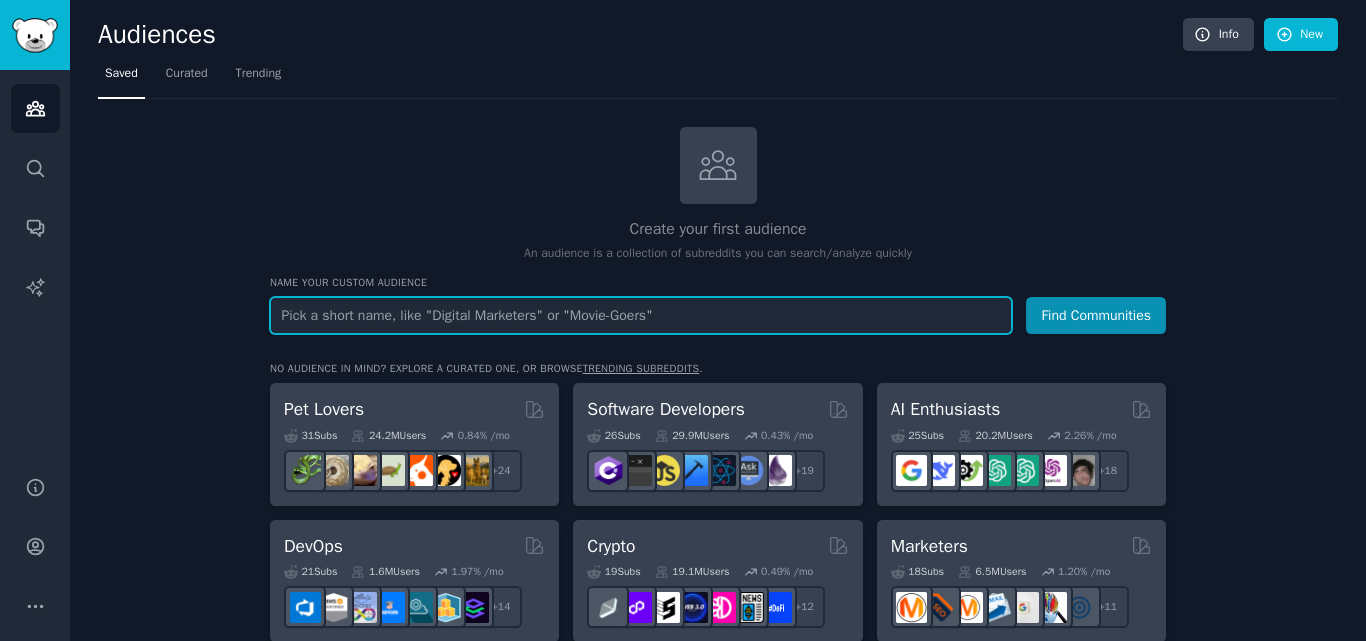 paste on "r/NatureIsFuckingLit" 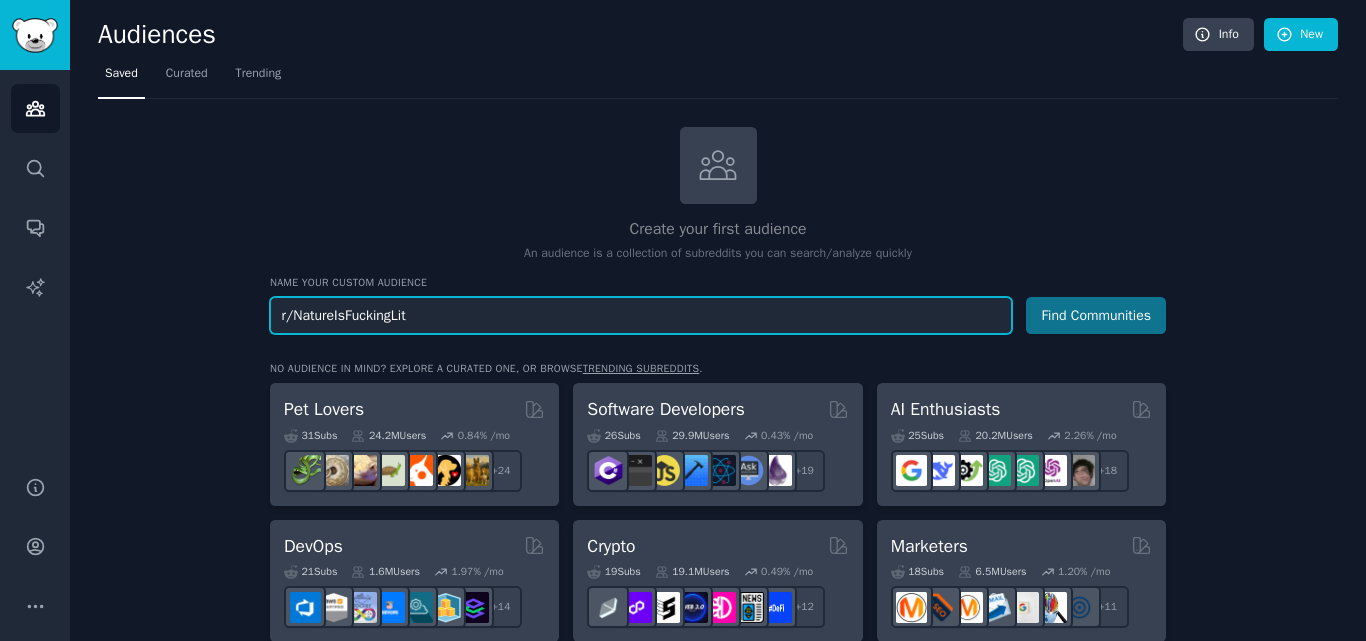 type on "r/NatureIsFuckingLit" 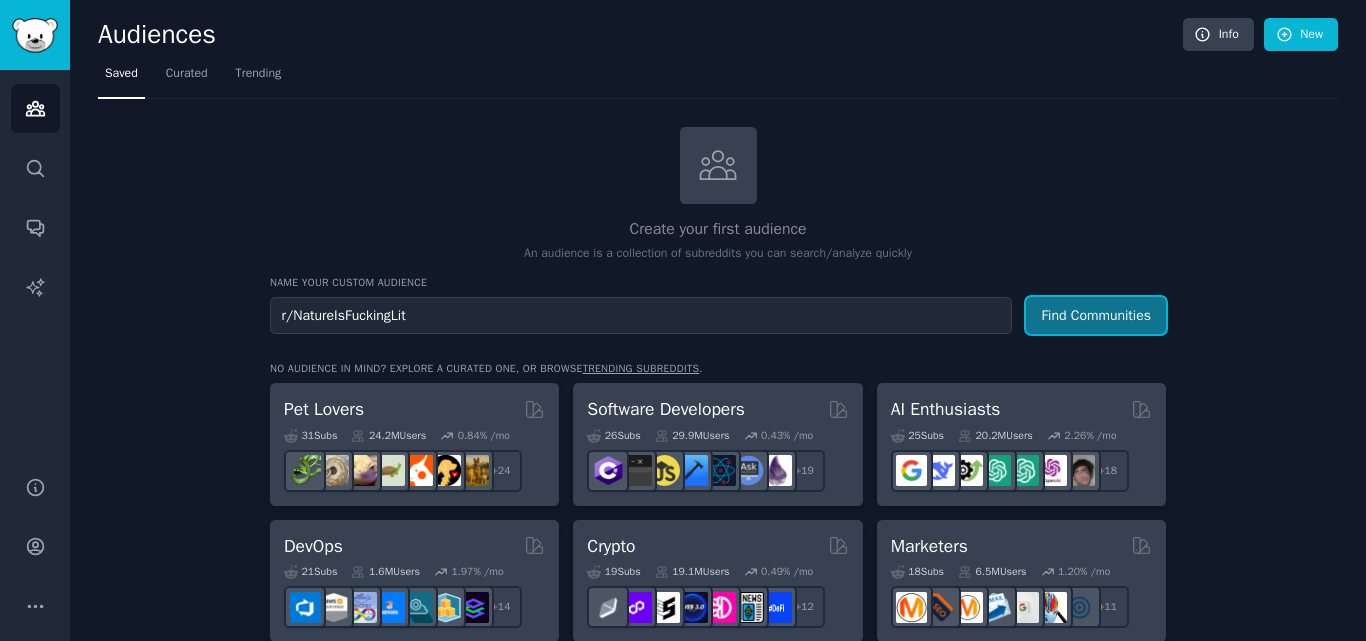 click on "Find Communities" at bounding box center (1096, 315) 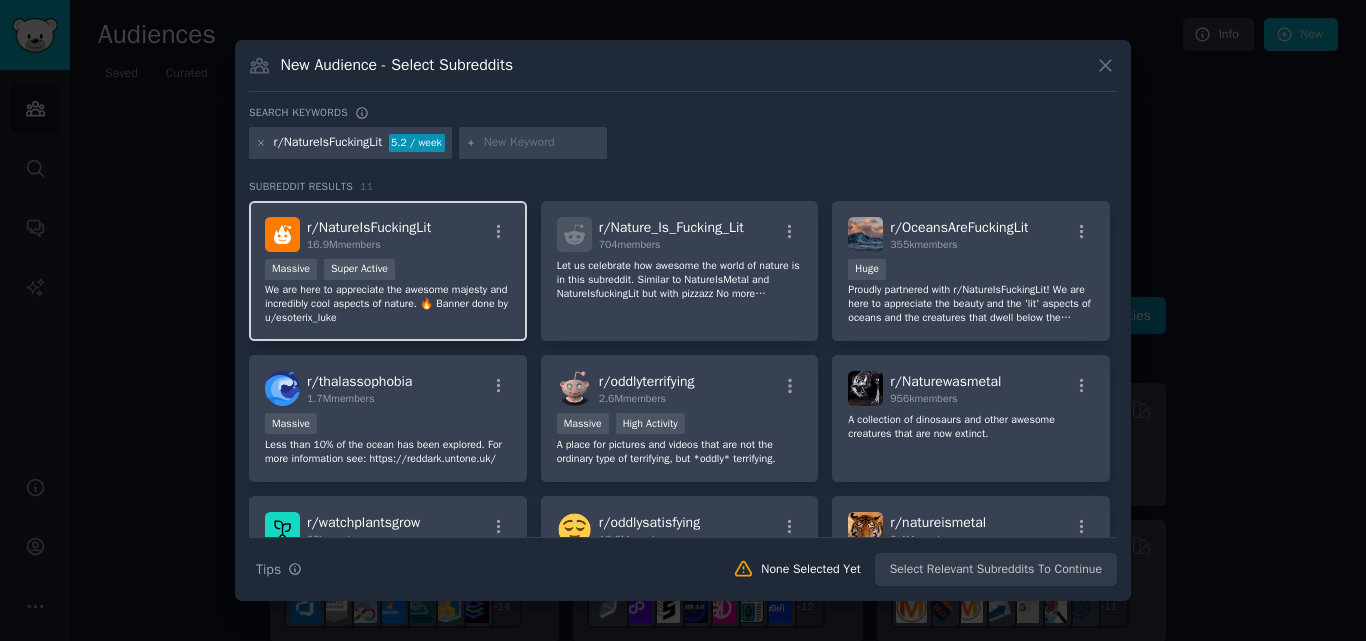 click on "Massive Super Active" at bounding box center (388, 271) 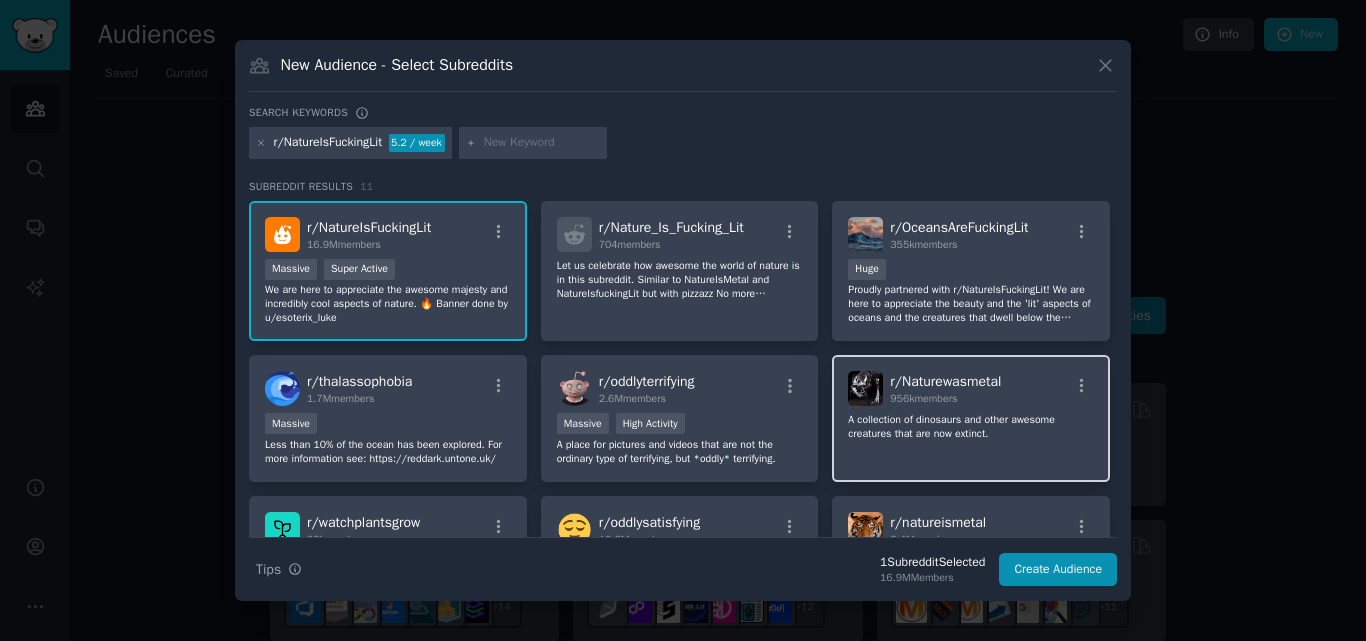 click on "r/ Naturewasmetal 956k  members A collection of dinosaurs and other awesome creatures that are now extinct." at bounding box center [971, 418] 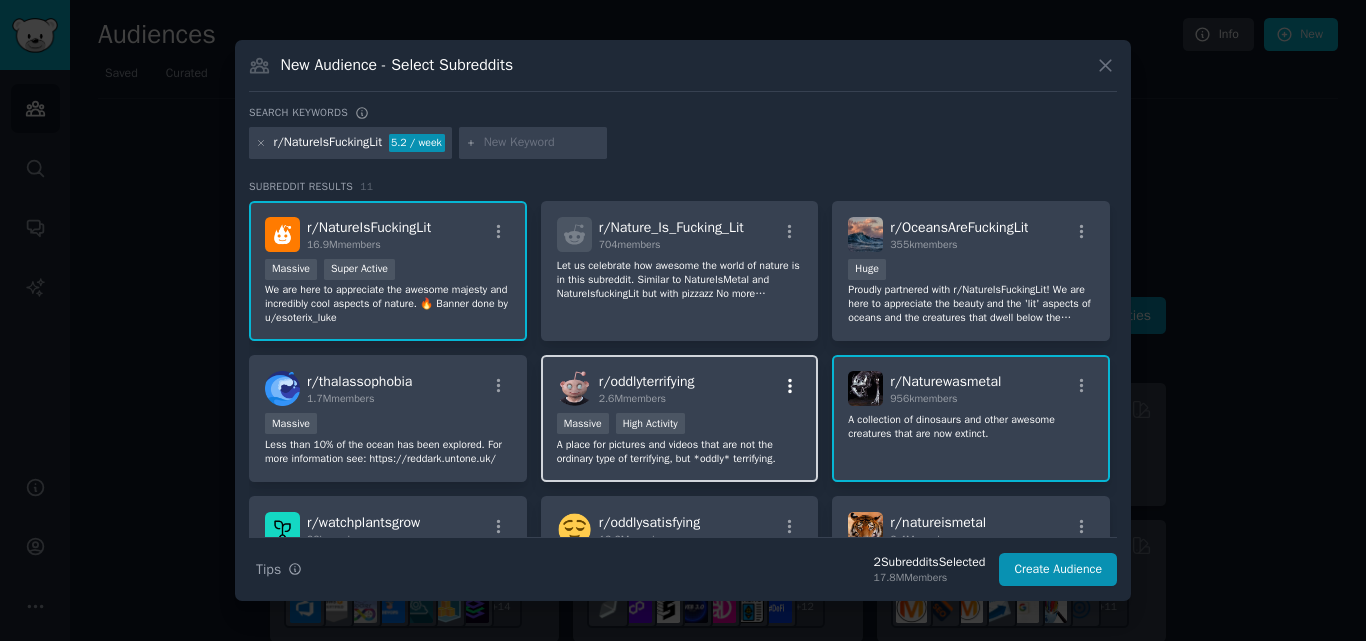 click 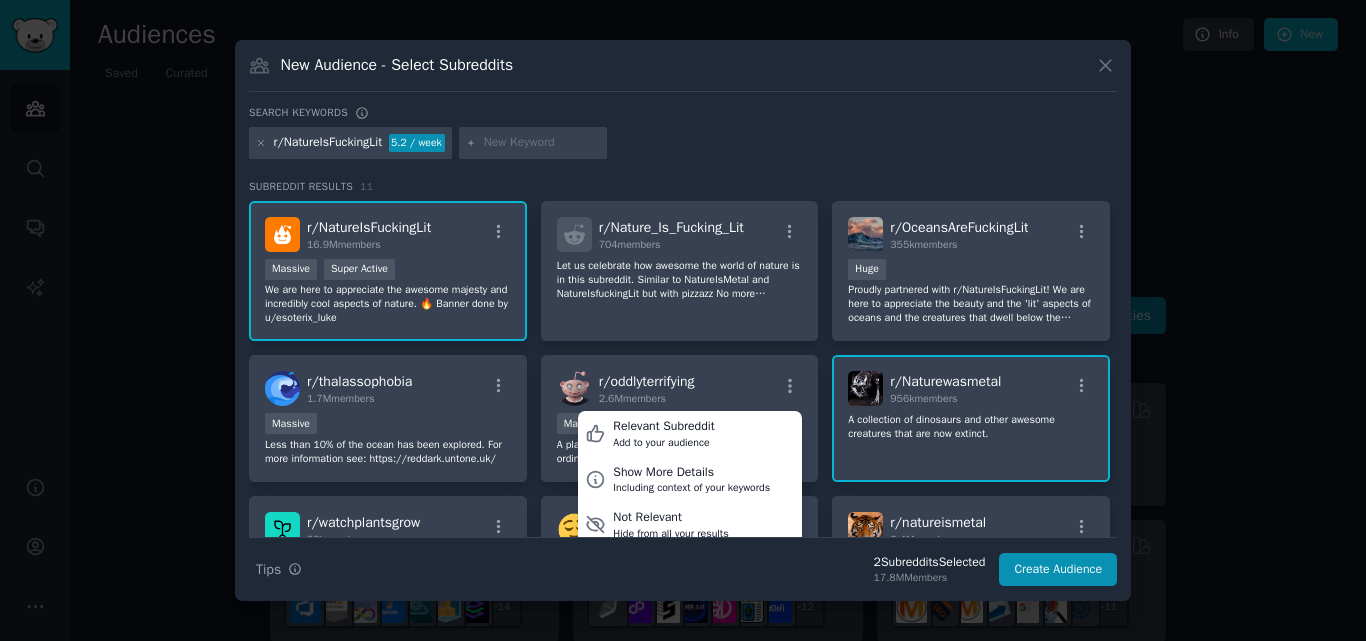click on "r/NatureIsFuckingLit 5.2 / week" at bounding box center [683, 146] 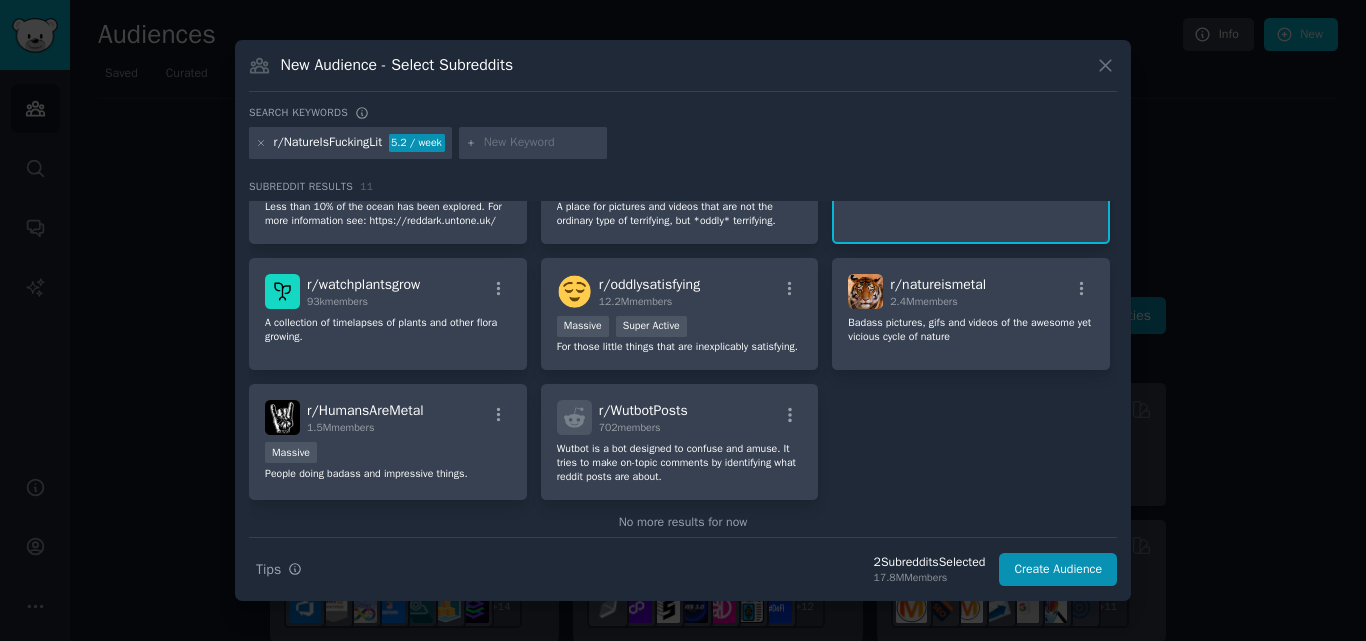 scroll, scrollTop: 271, scrollLeft: 0, axis: vertical 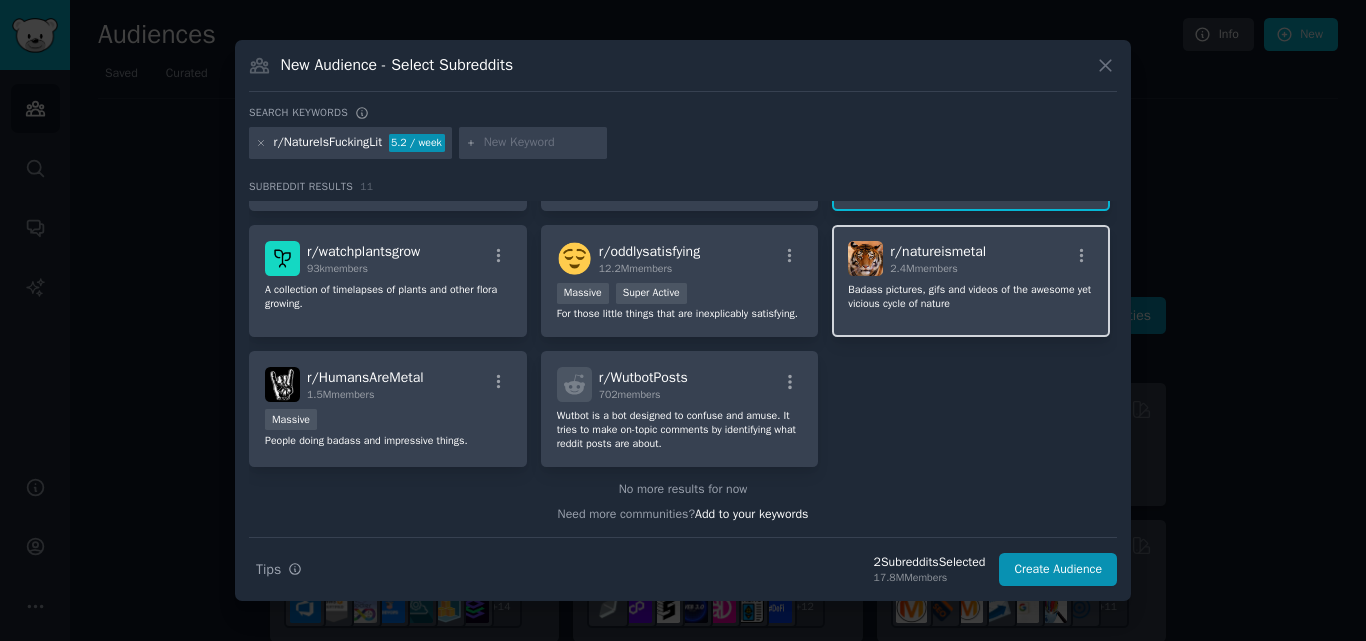 click on "r/ natureismetal 2.4M  members Badass pictures, gifs and videos of the awesome yet vicious cycle of nature" at bounding box center [971, 281] 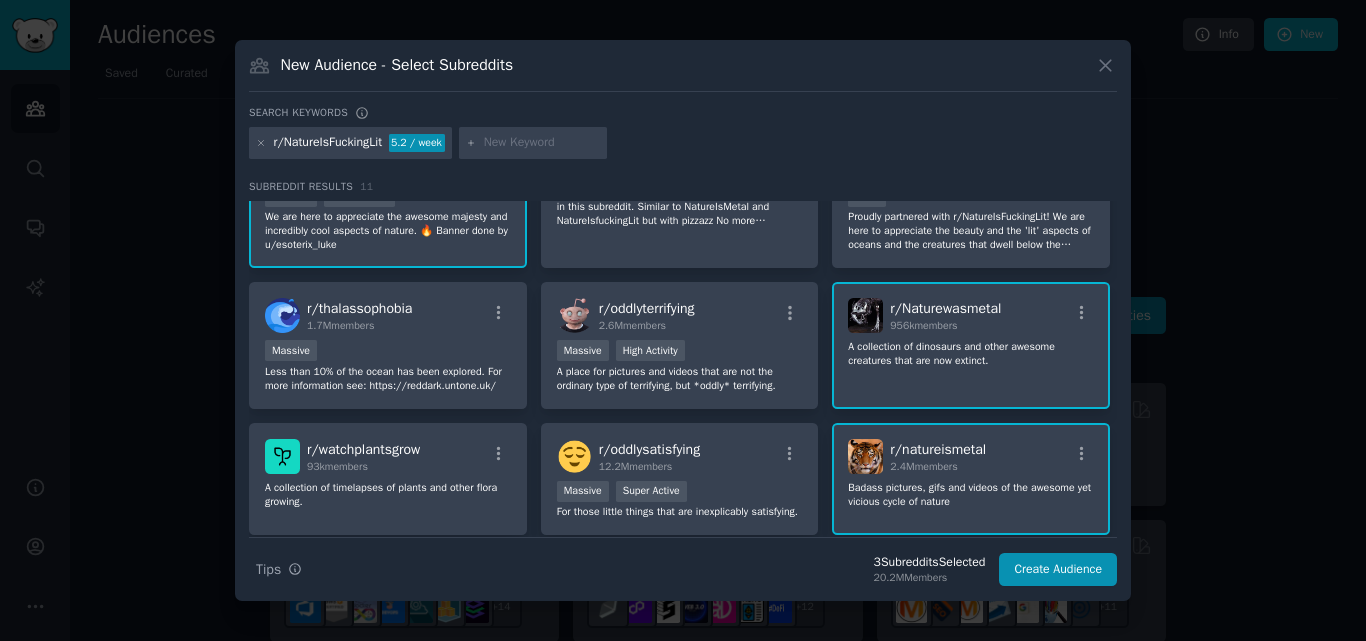 scroll, scrollTop: 71, scrollLeft: 0, axis: vertical 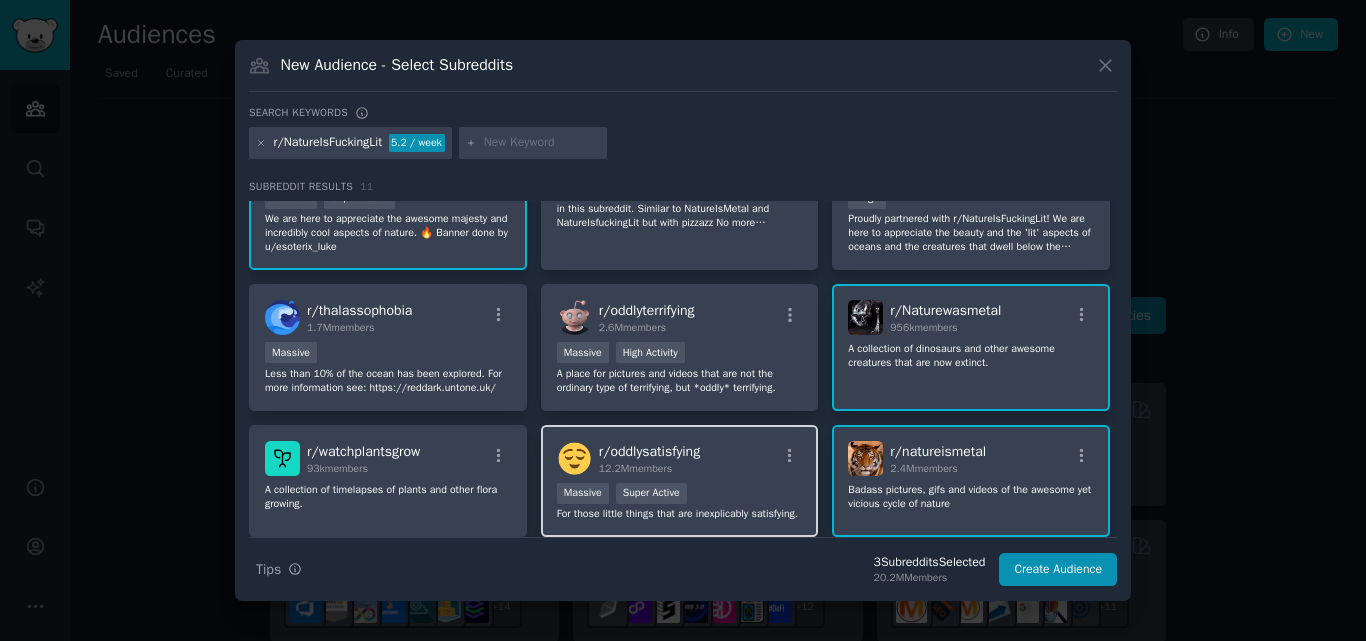click on "Massive Super Active" at bounding box center [680, 495] 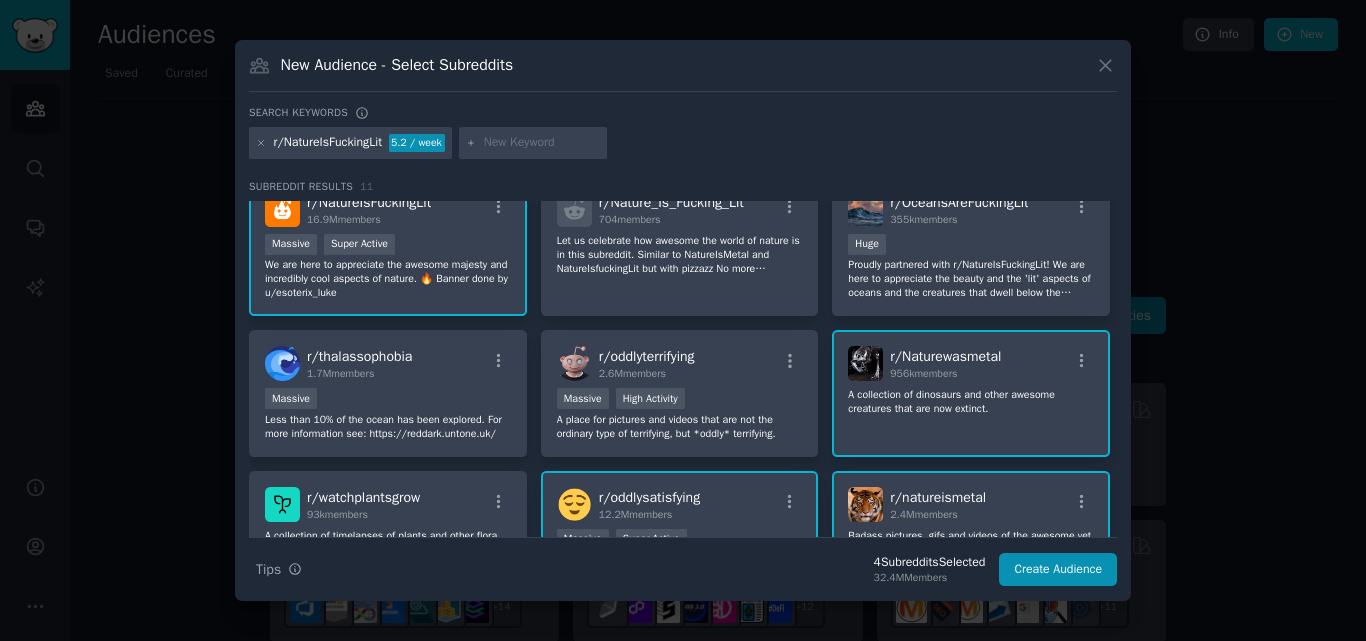 scroll, scrollTop: 0, scrollLeft: 0, axis: both 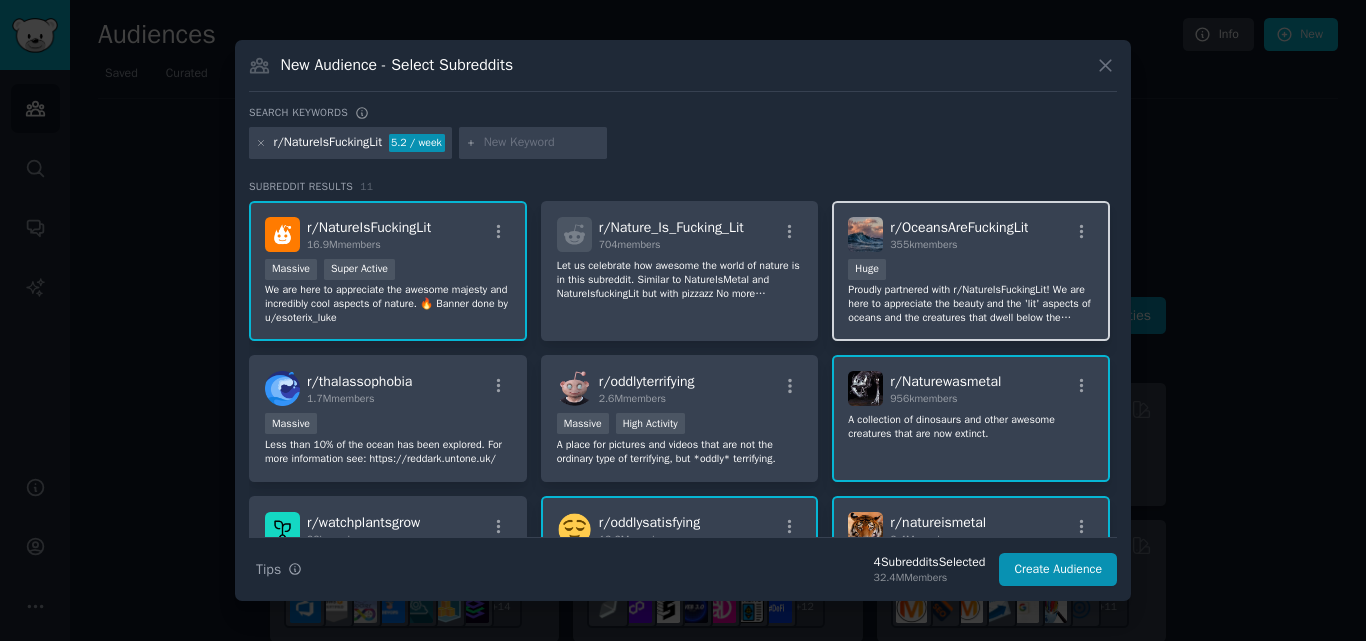 click on "Proudly partnered with r/NatureIsFuckingLit! We are here to appreciate the beauty and the 'lit' aspects of oceans and the creatures that dwell below the surface🔥" at bounding box center (971, 304) 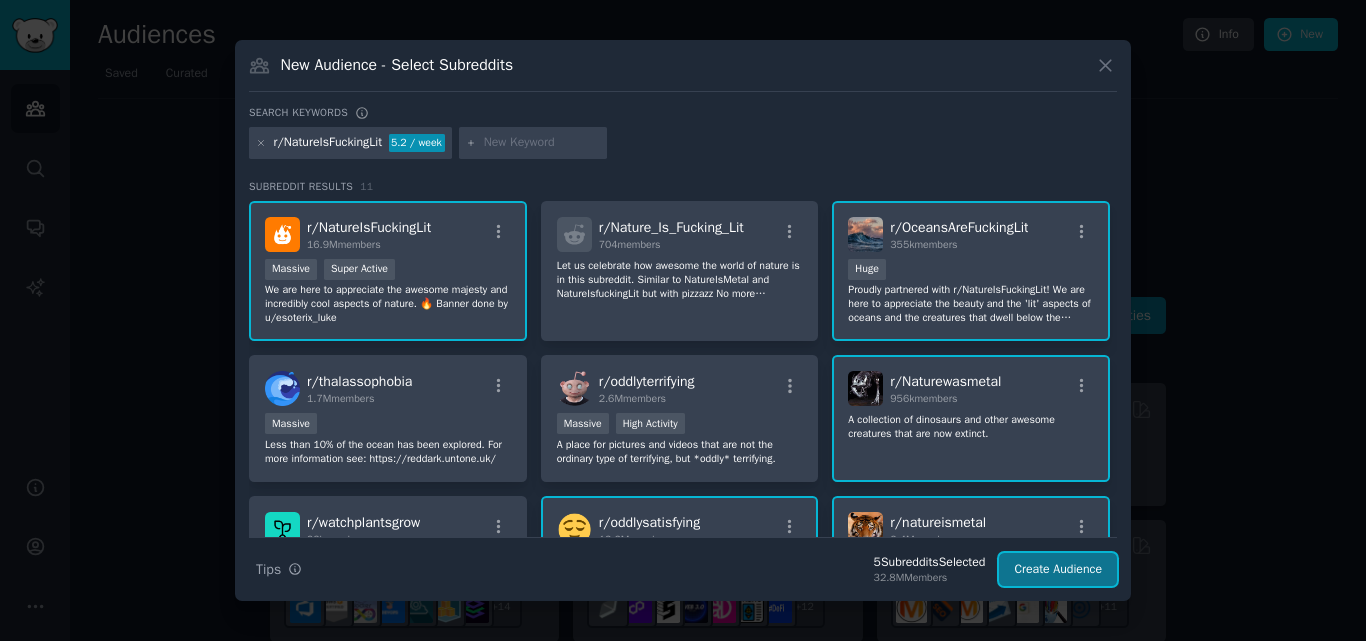 click on "Create Audience" at bounding box center [1058, 570] 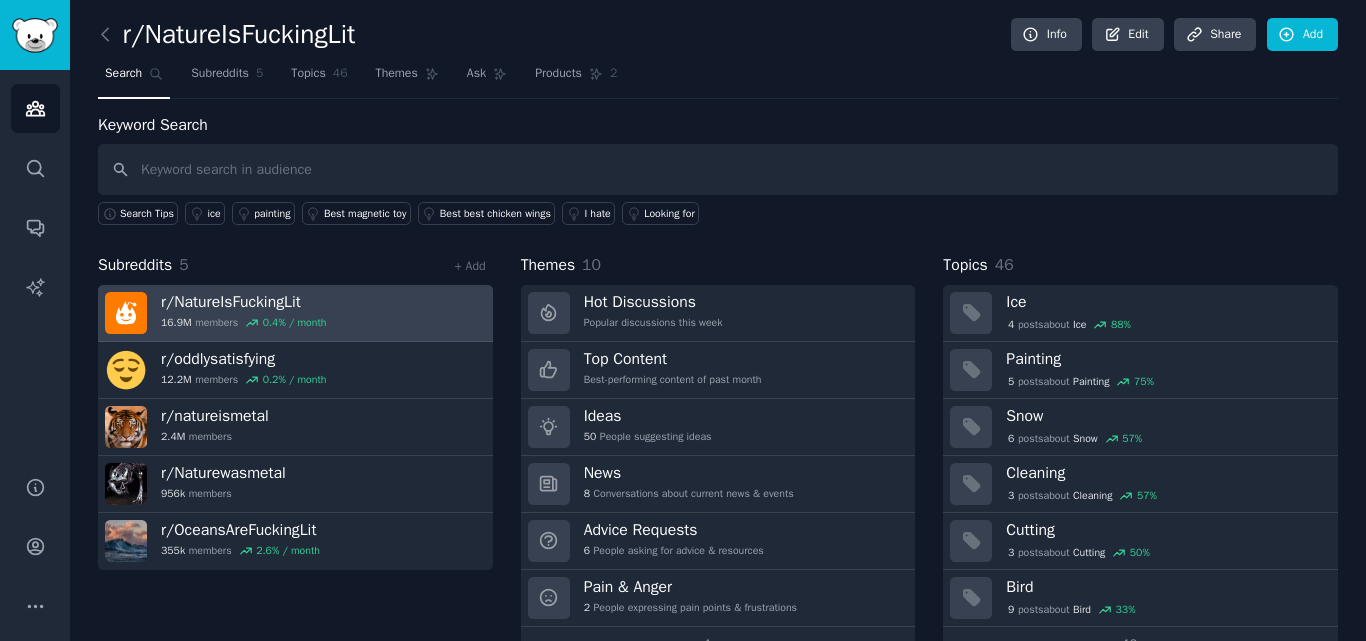 click on "r/ NatureIsFuckingLit 16.9M  members 0.4 % / month" at bounding box center (295, 313) 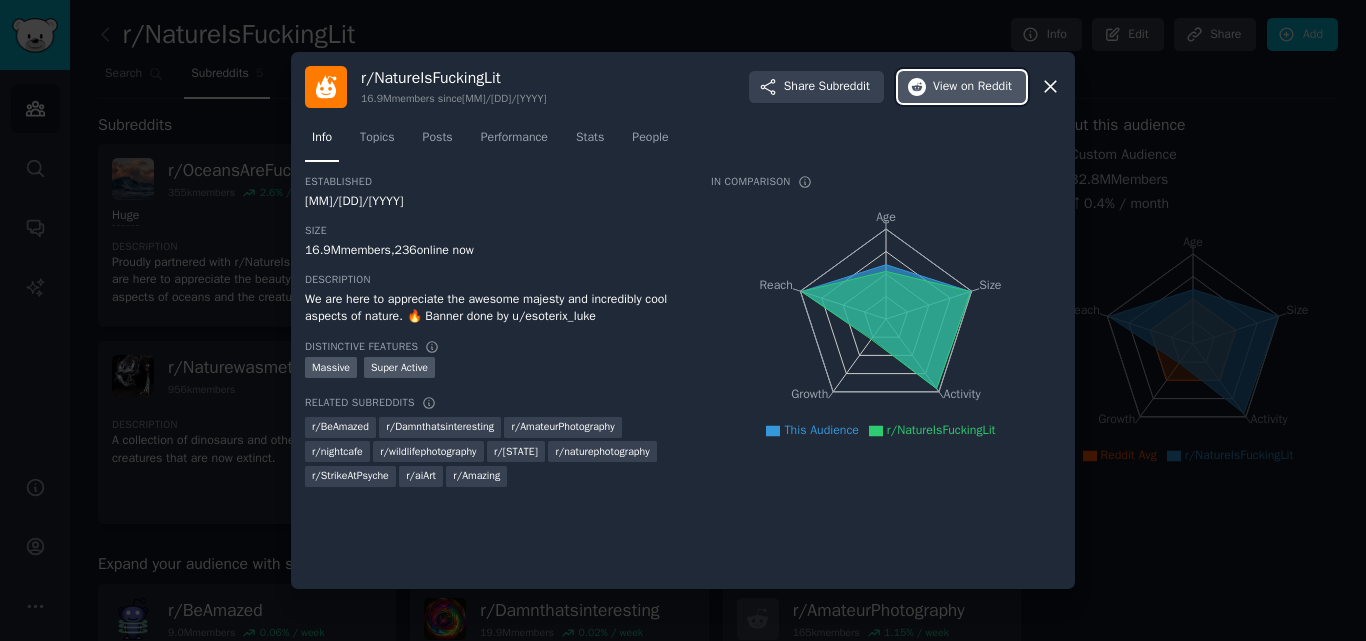 click on "View  on Reddit" at bounding box center [962, 87] 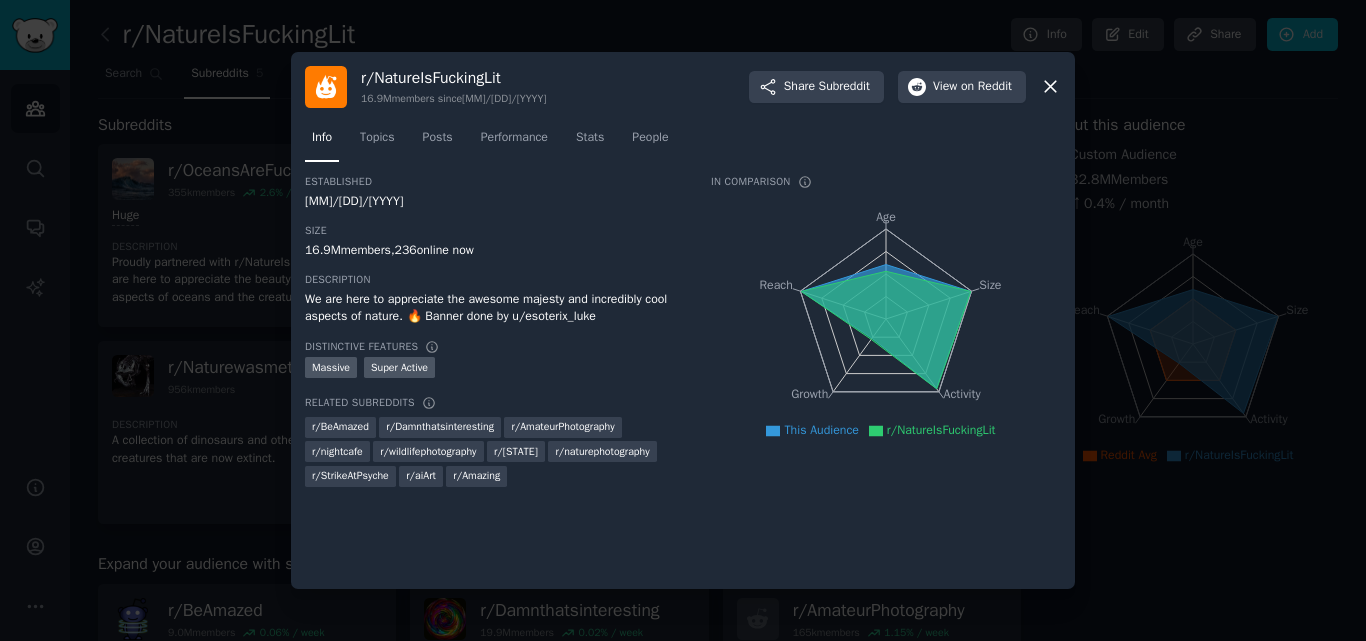 click 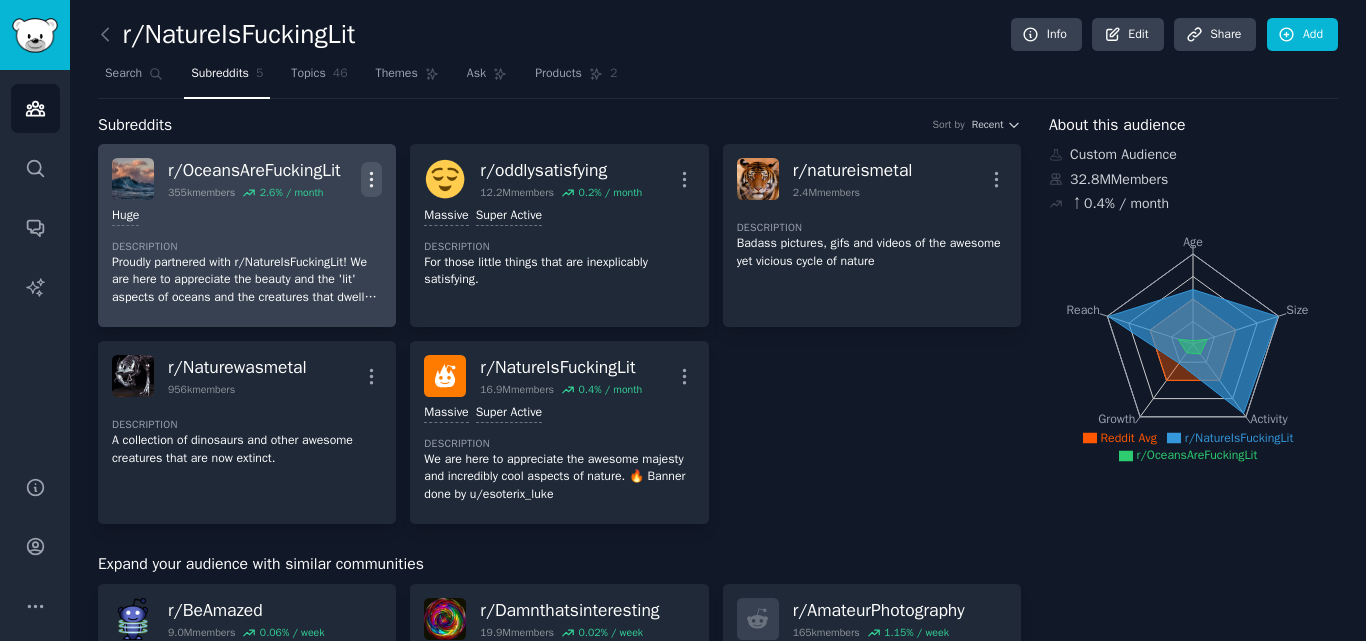 click 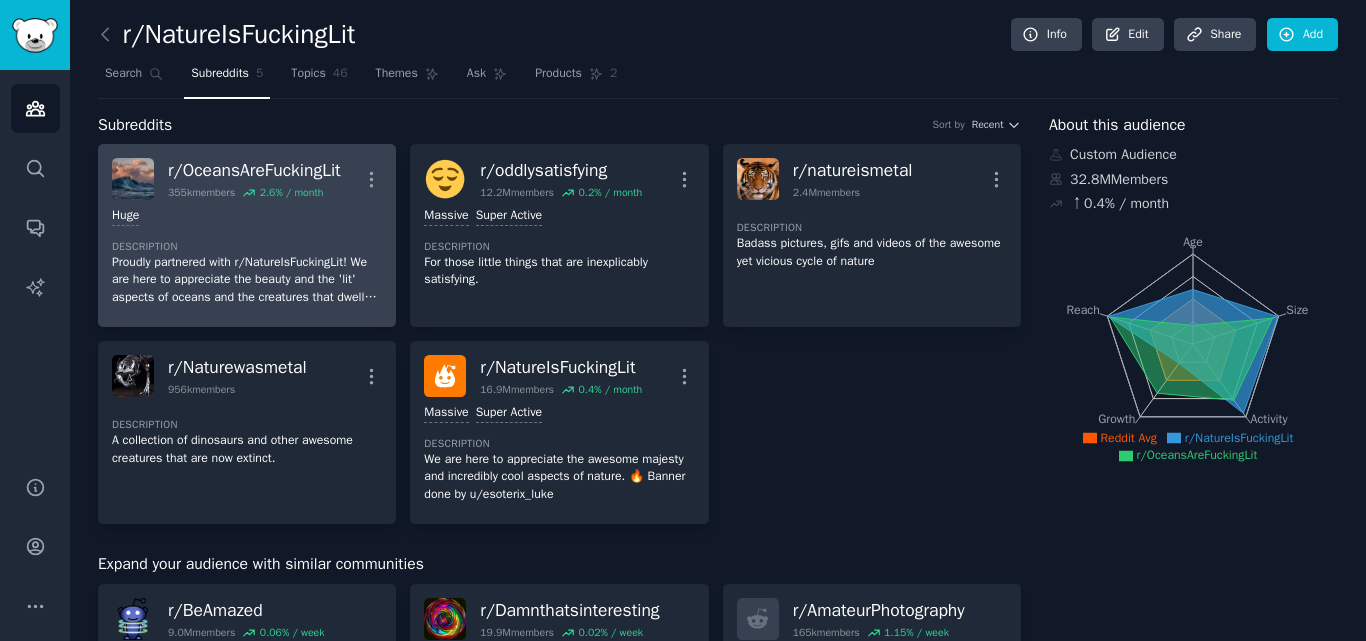 click on "r/ OceansAreFuckingLit" at bounding box center [254, 170] 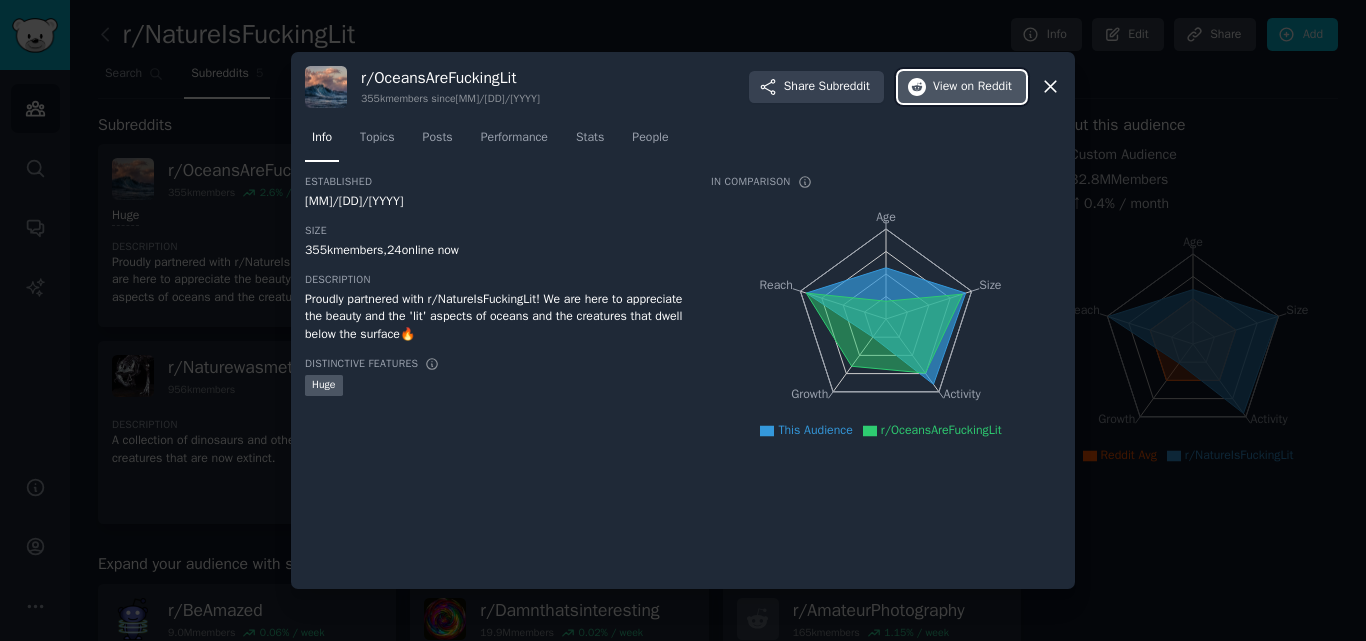 click on "on Reddit" at bounding box center (986, 87) 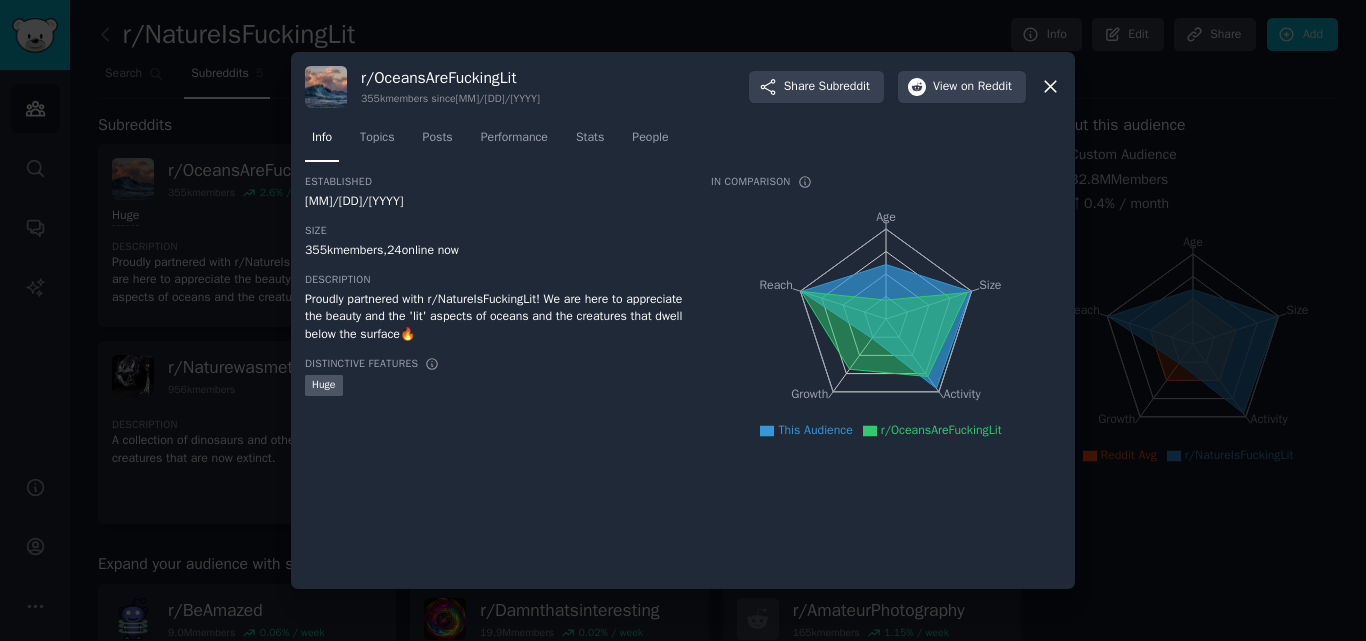 click 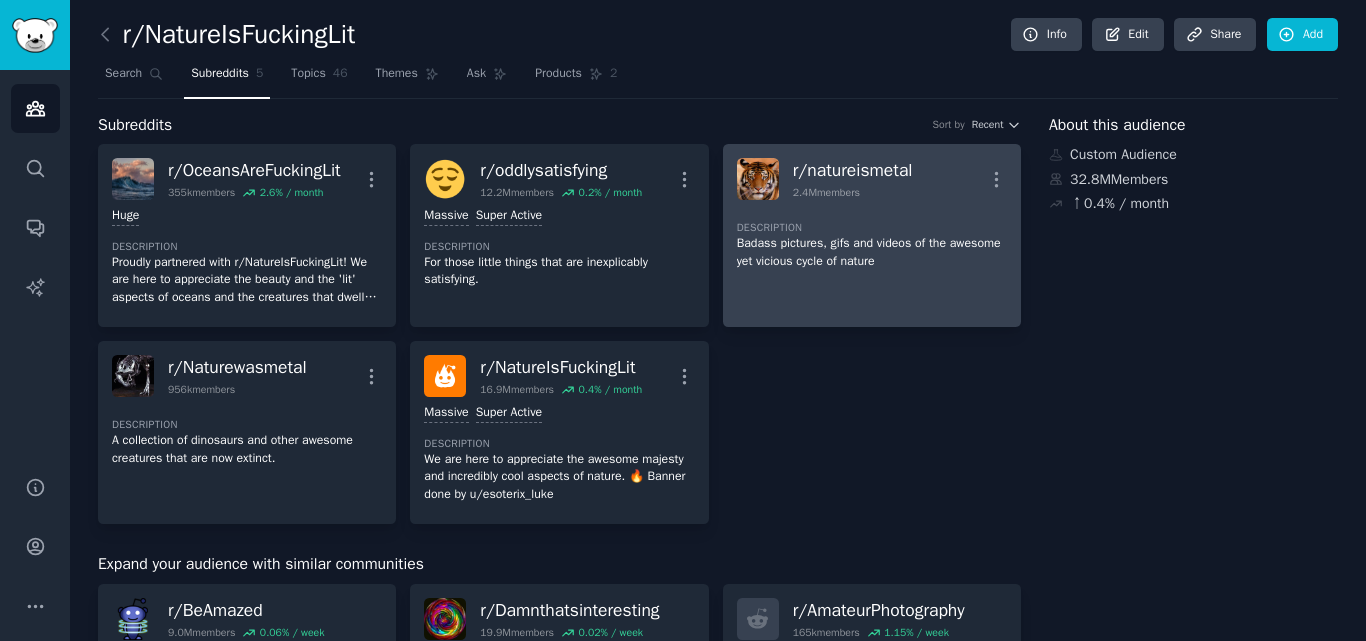 click on "Description Badass pictures, gifs and videos of the awesome yet vicious cycle of nature" at bounding box center [872, 238] 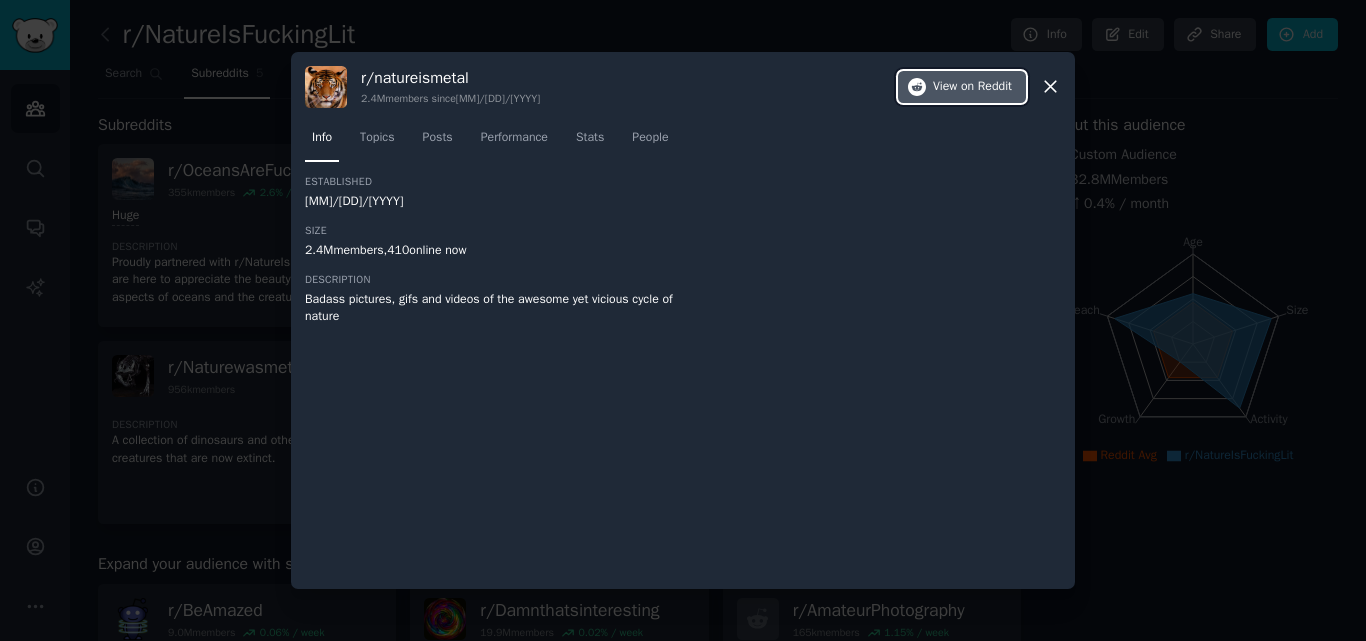 click on "on Reddit" at bounding box center (986, 87) 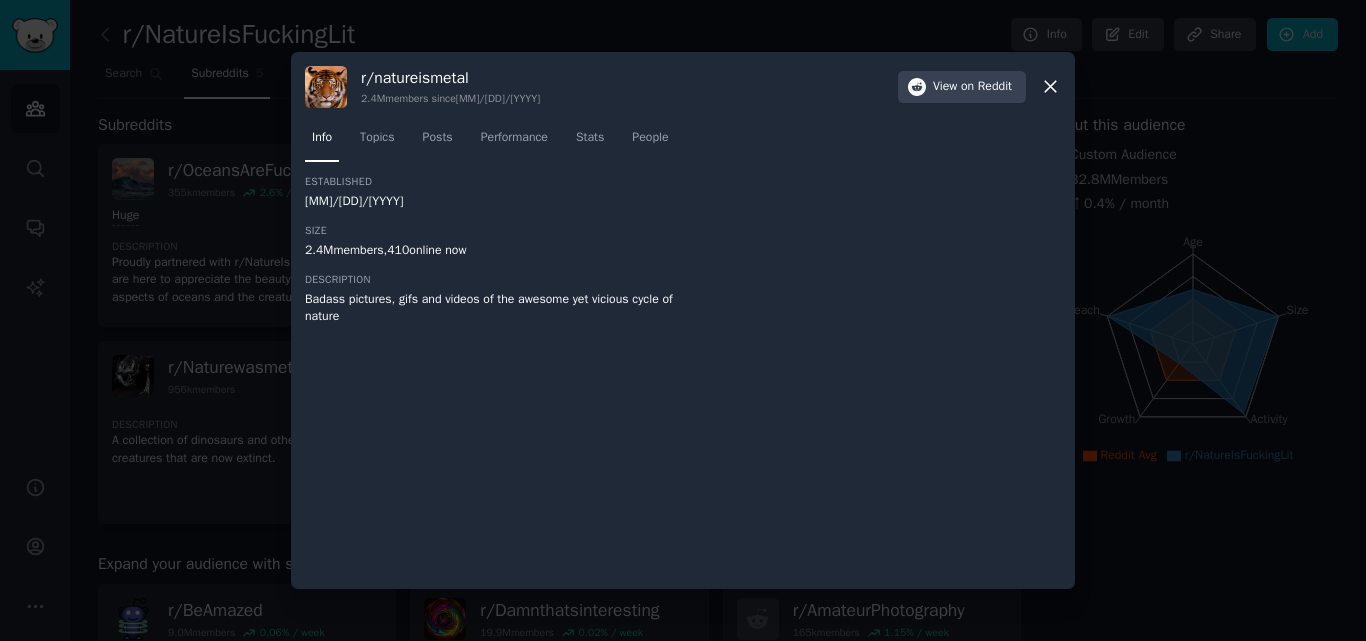 click at bounding box center (683, 320) 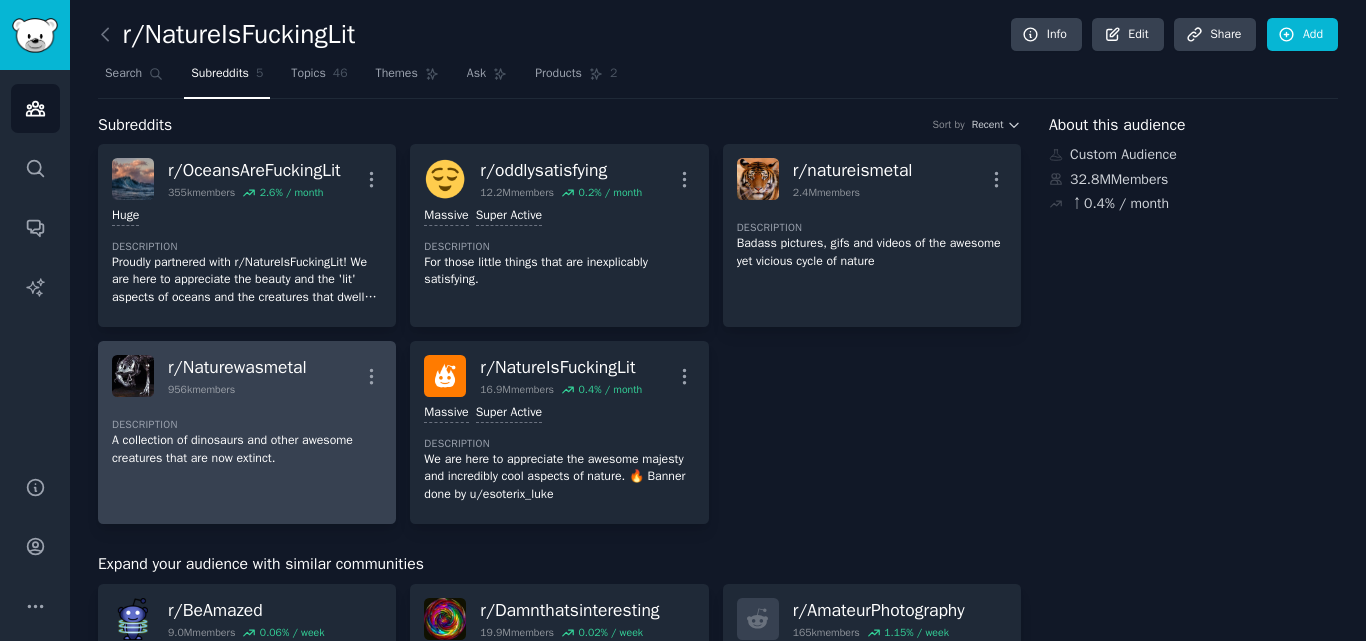 click on "r/ Naturewasmetal" at bounding box center [237, 367] 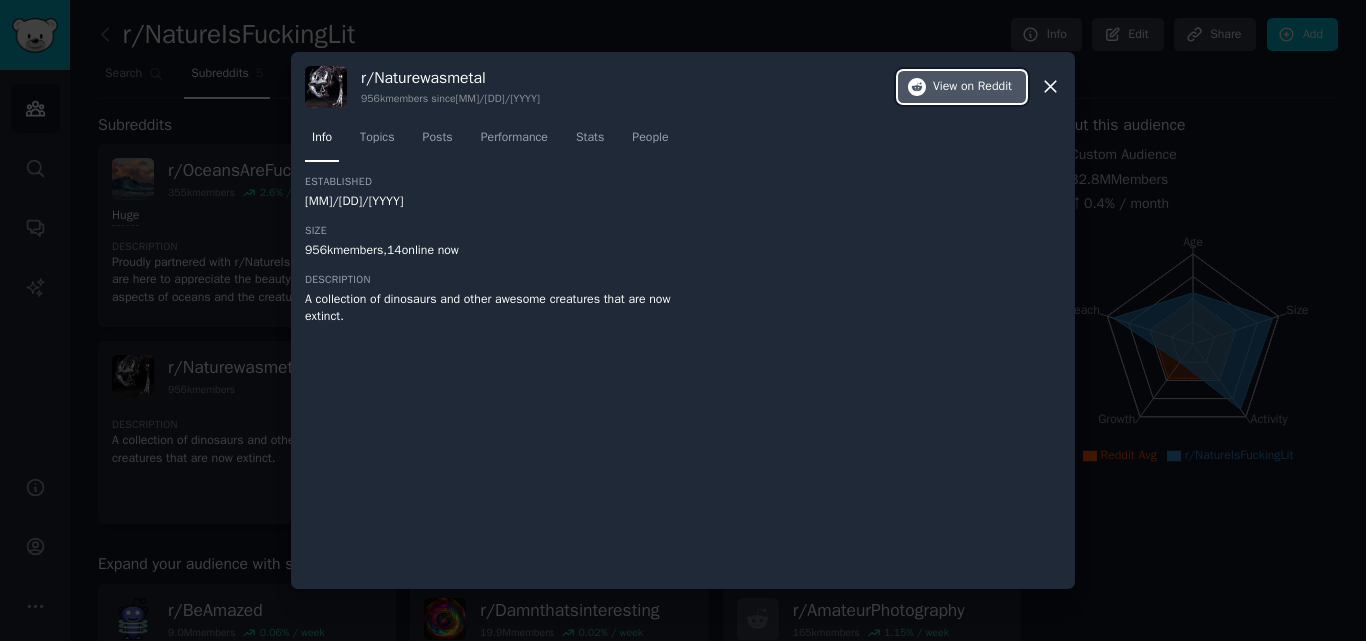 click on "View  on Reddit" at bounding box center (962, 87) 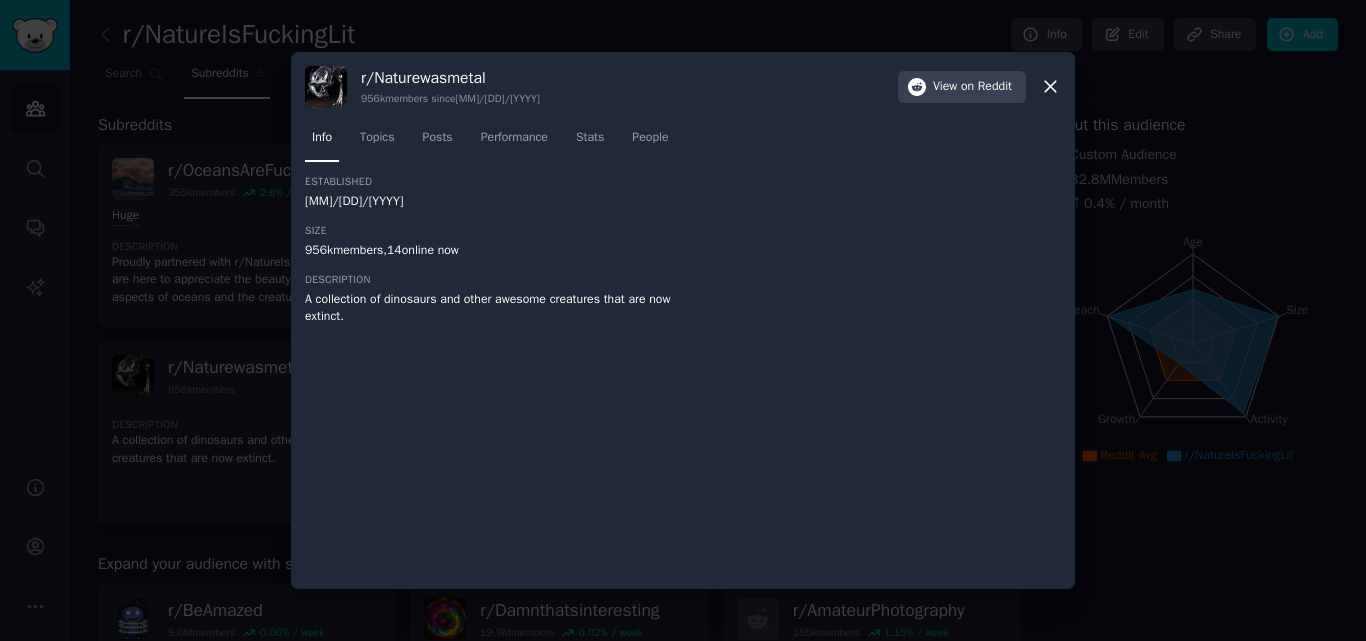 click 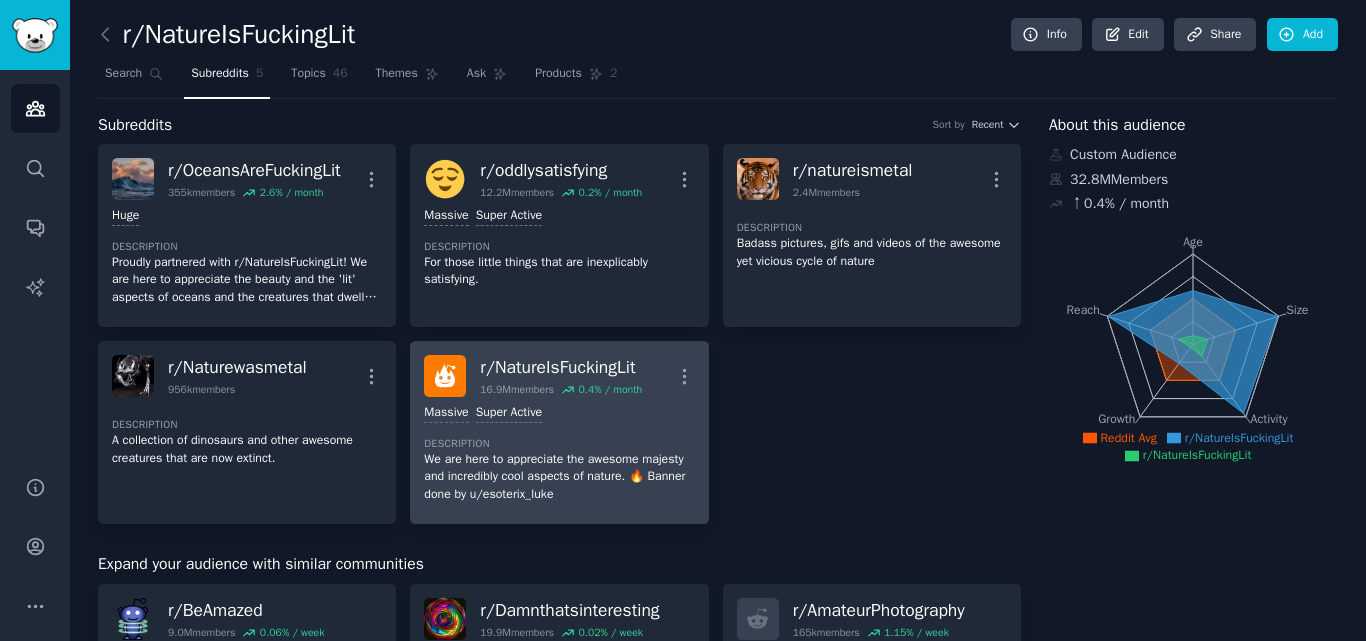 click on "r/ NatureIsFuckingLit 16.9M  members 0.4 % / month" at bounding box center [561, 376] 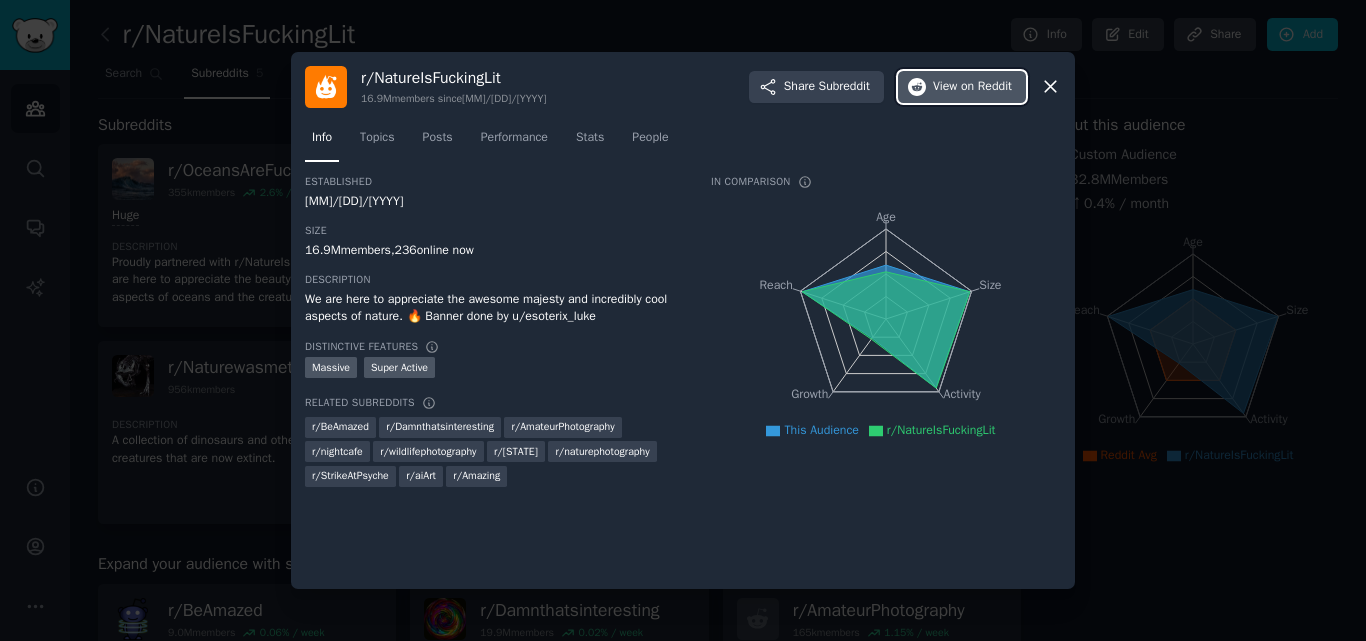 click on "View  on Reddit" at bounding box center (972, 87) 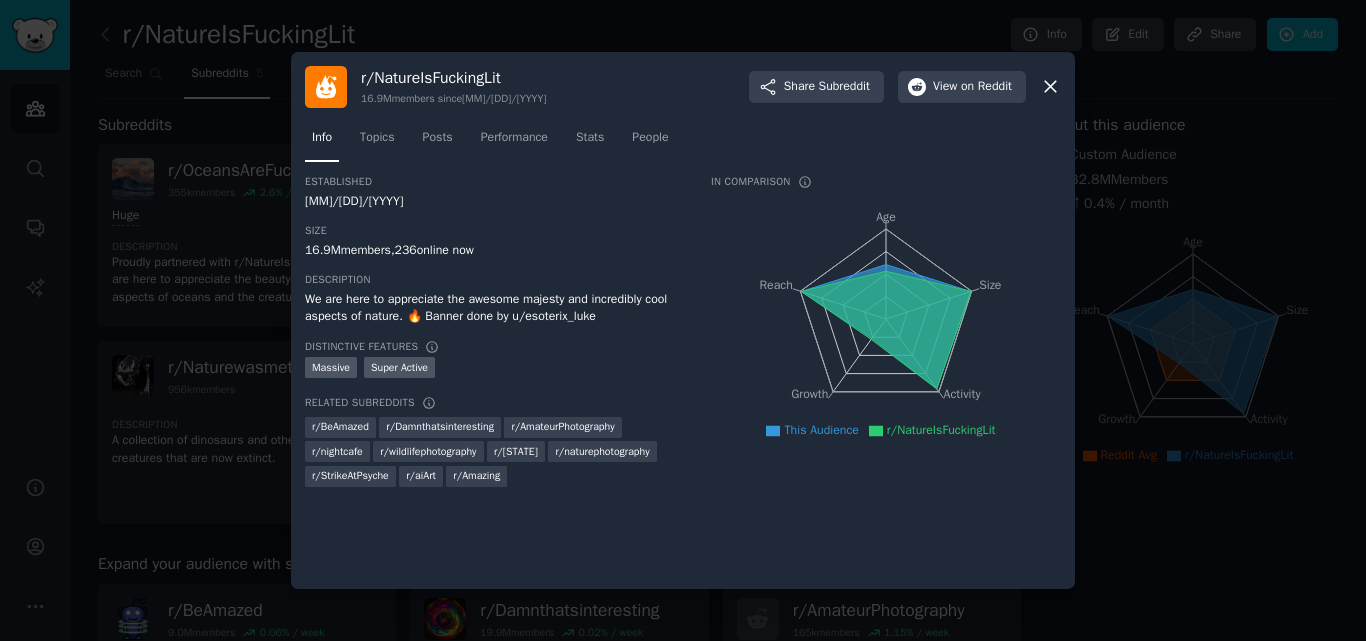 click 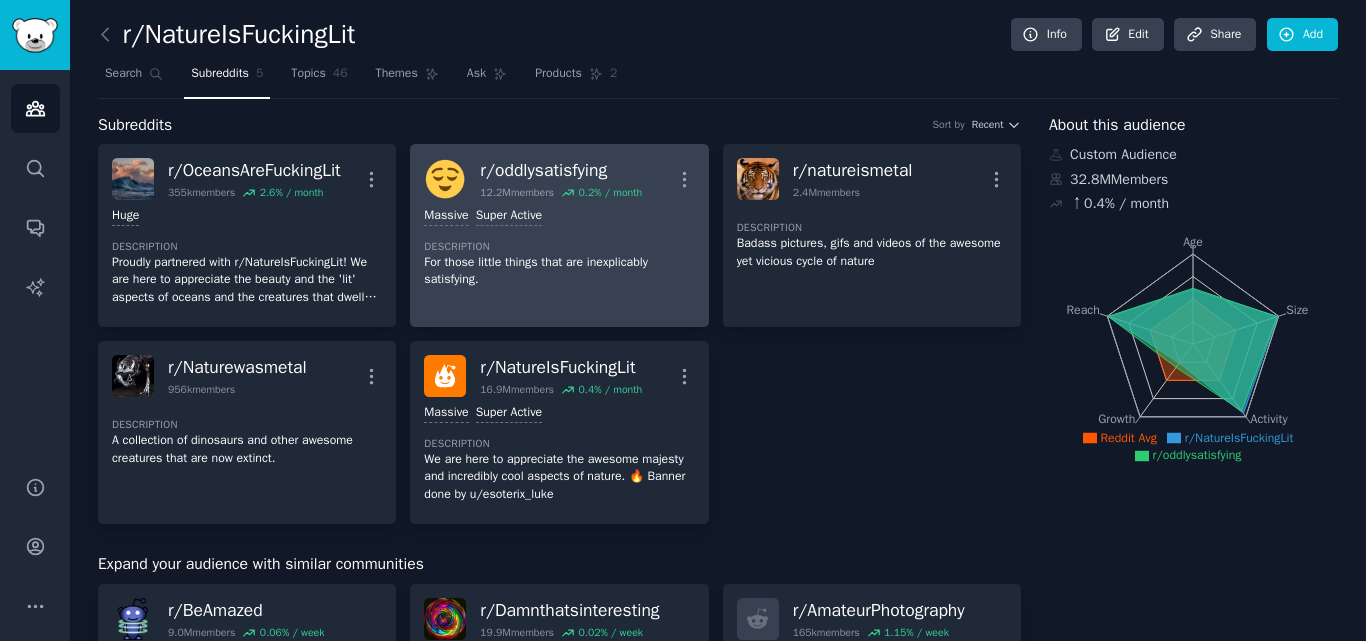 click on "Description" at bounding box center (559, 247) 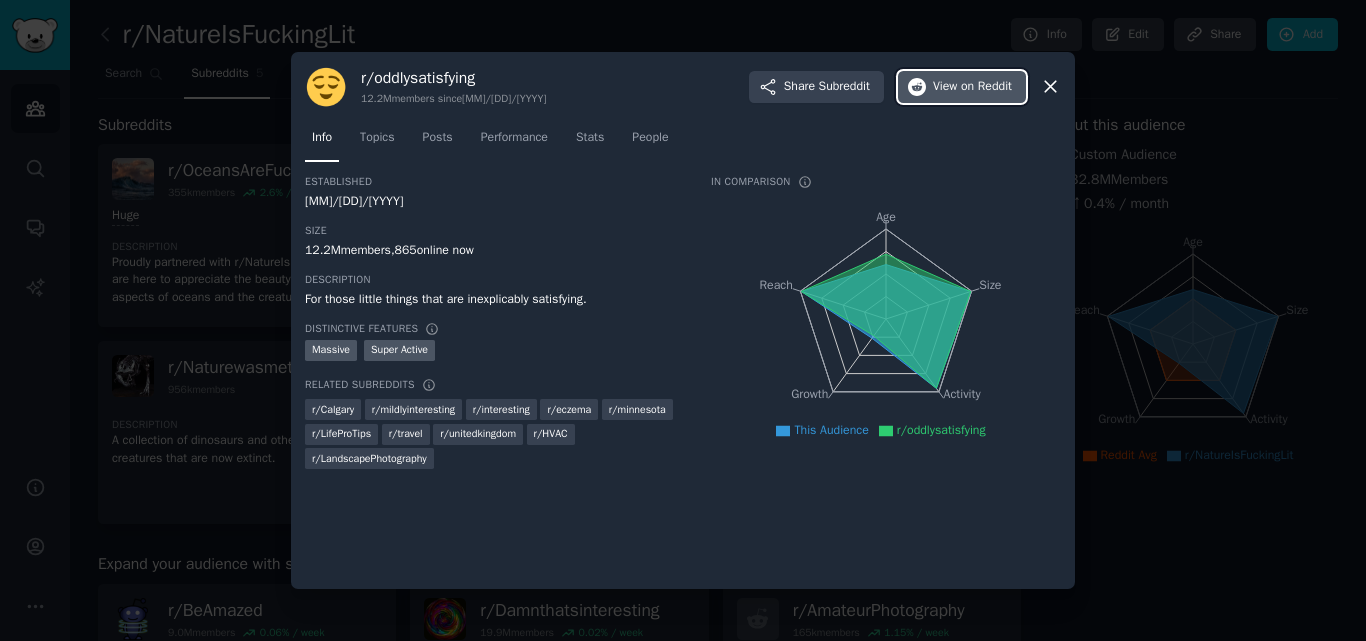 click on "View  on Reddit" at bounding box center [972, 87] 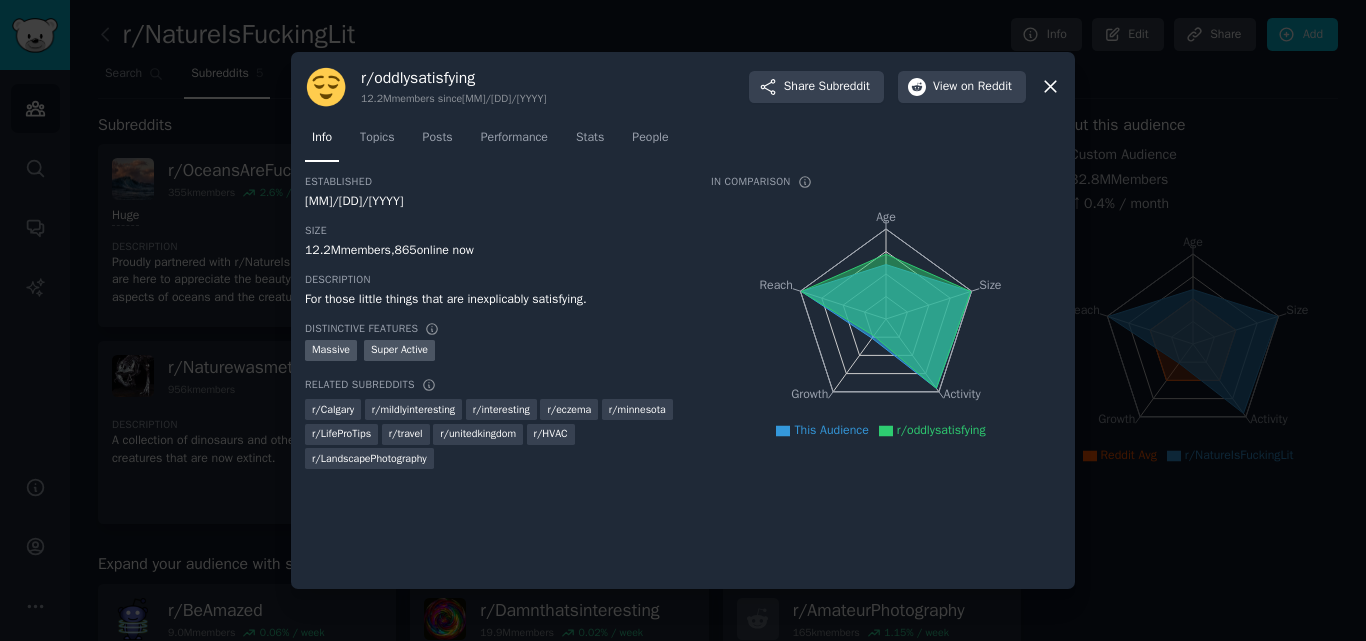 click 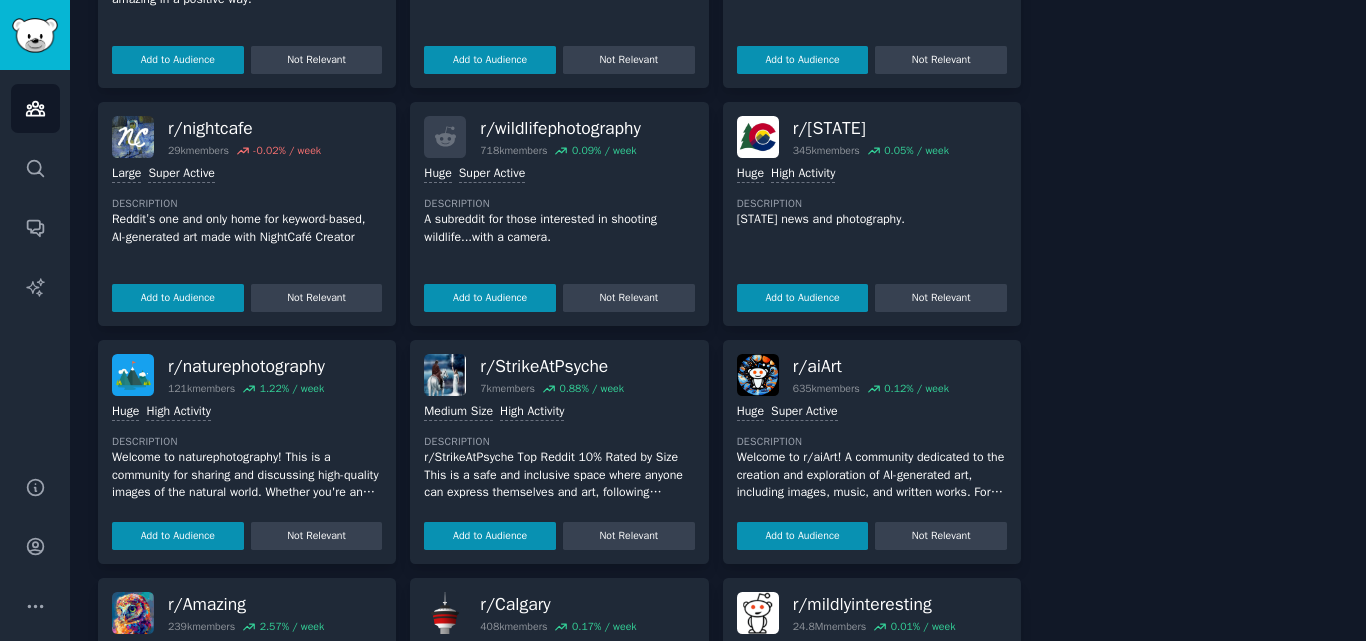 scroll, scrollTop: 909, scrollLeft: 0, axis: vertical 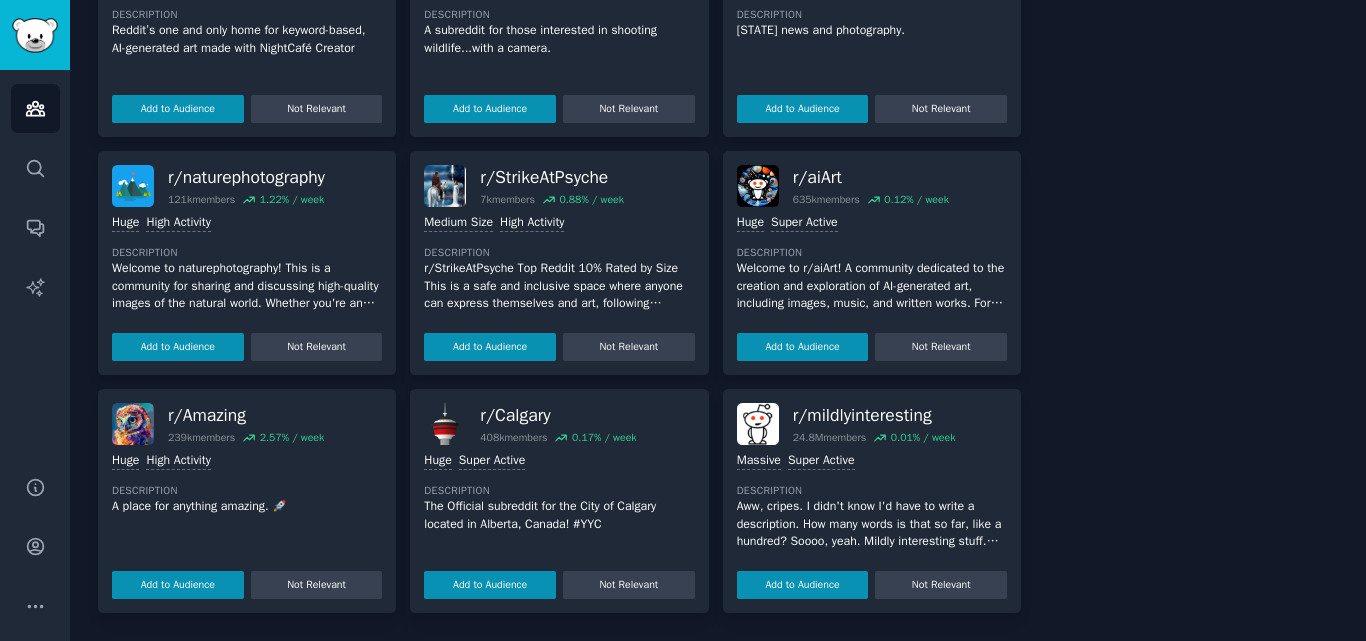 click on "2.57 % / week" at bounding box center [292, 438] 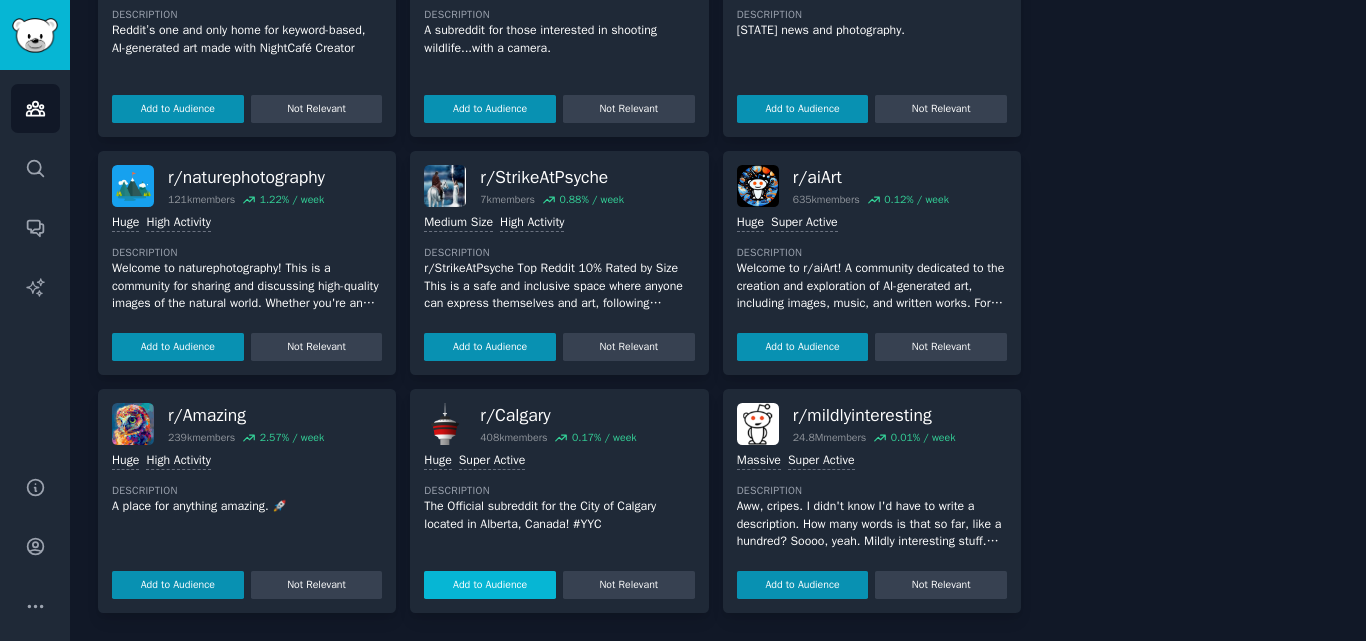 click on "Add to Audience" at bounding box center [178, 585] 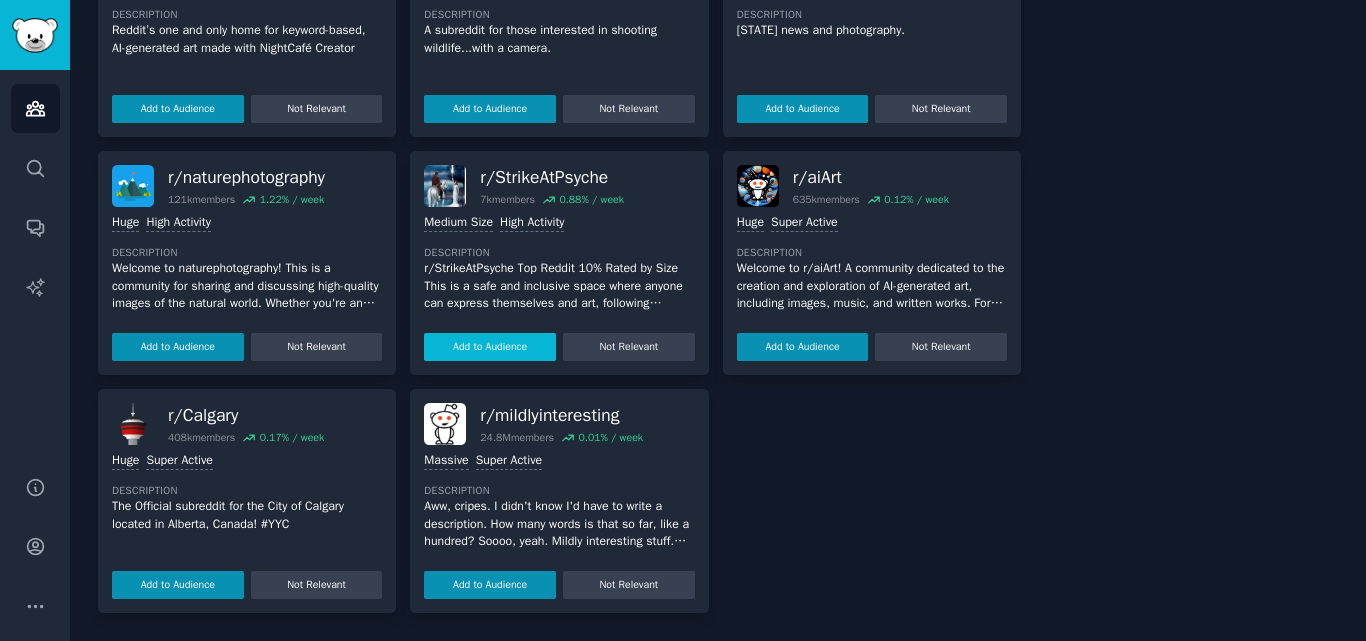 click on "Add to Audience" at bounding box center [178, 347] 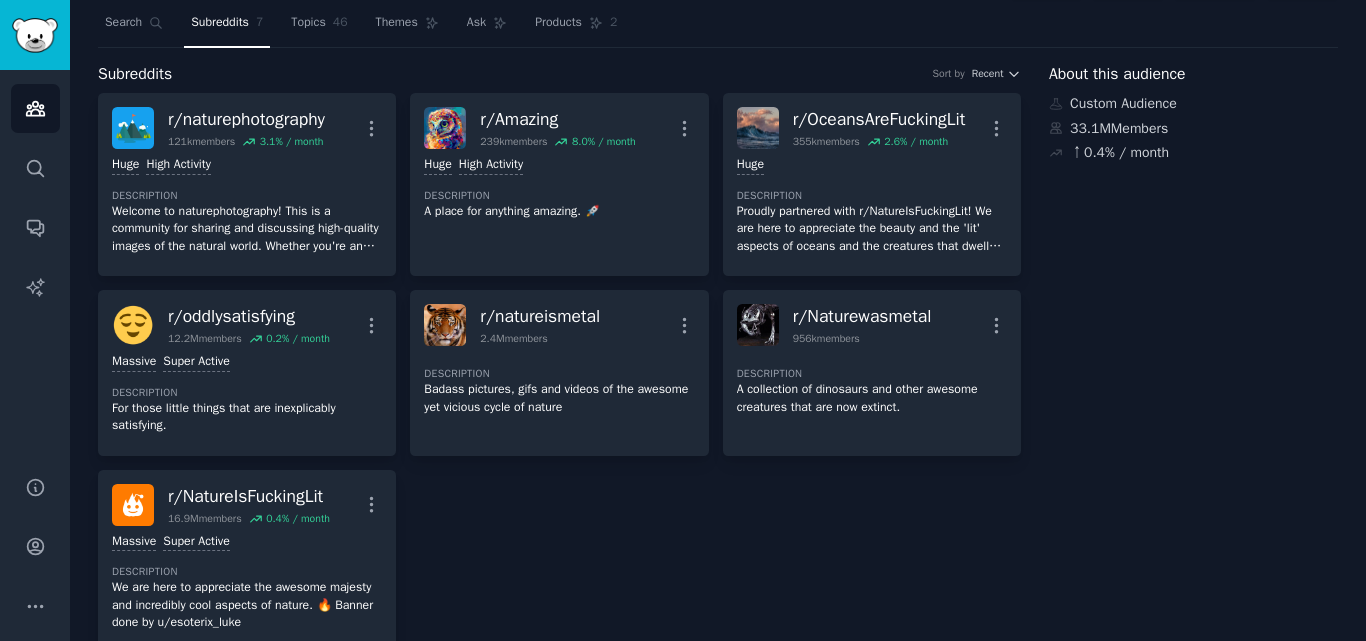 scroll, scrollTop: 100, scrollLeft: 0, axis: vertical 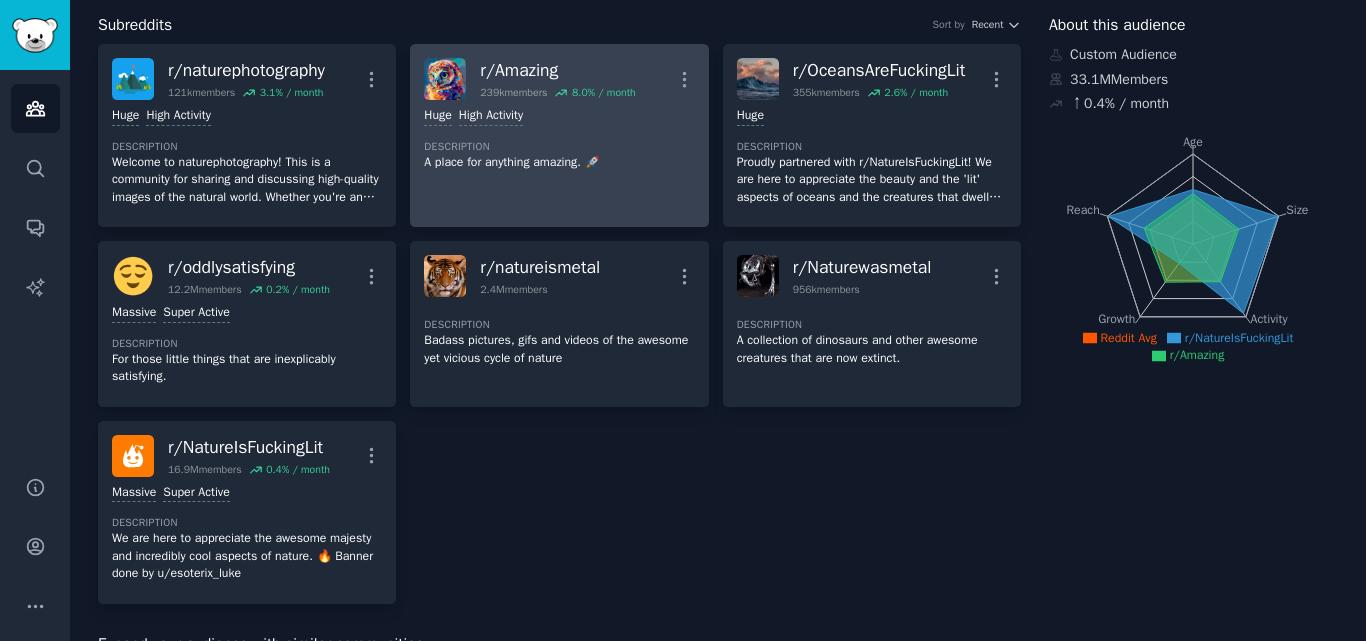 click on "r/ Amazing 239k  members 8.0 % / month More" at bounding box center (559, 79) 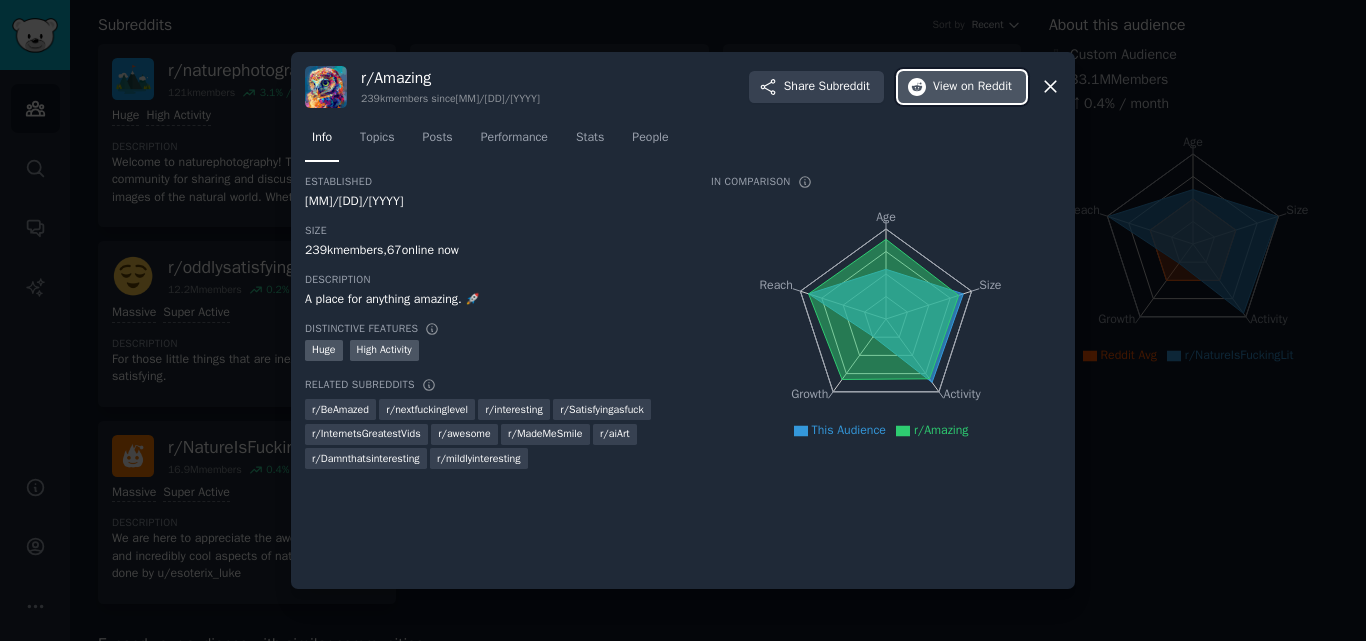 click on "View  on Reddit" at bounding box center (962, 87) 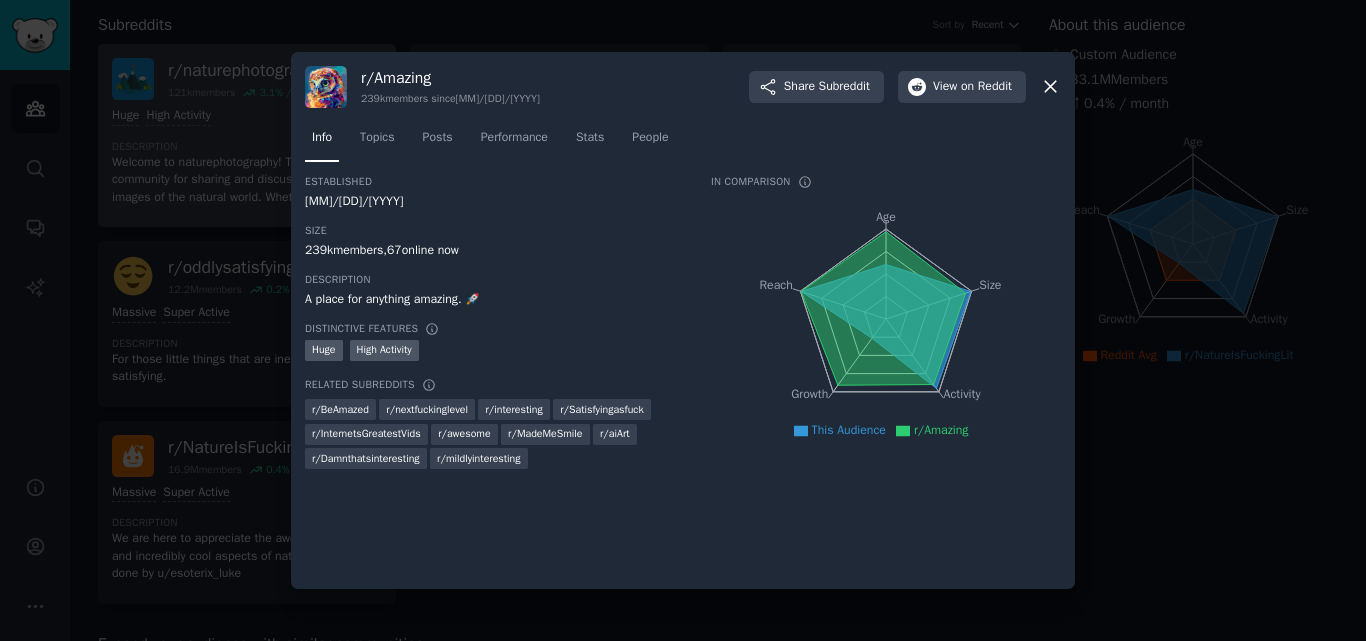 click at bounding box center (683, 320) 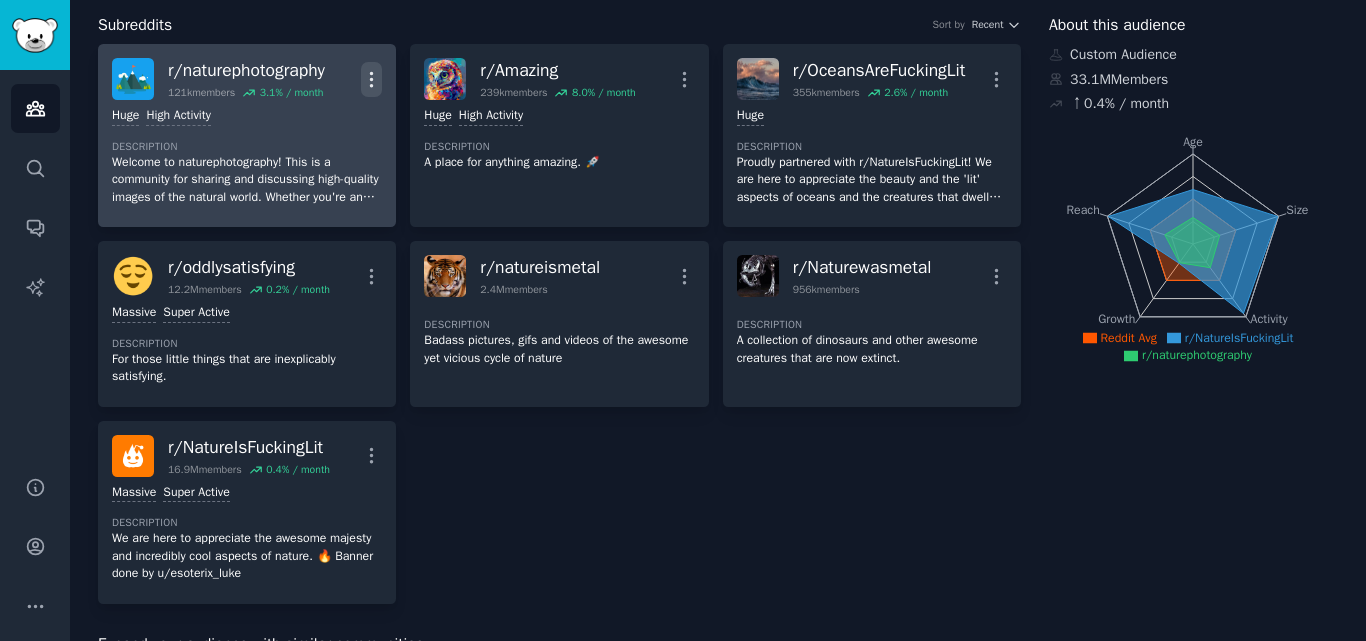 click 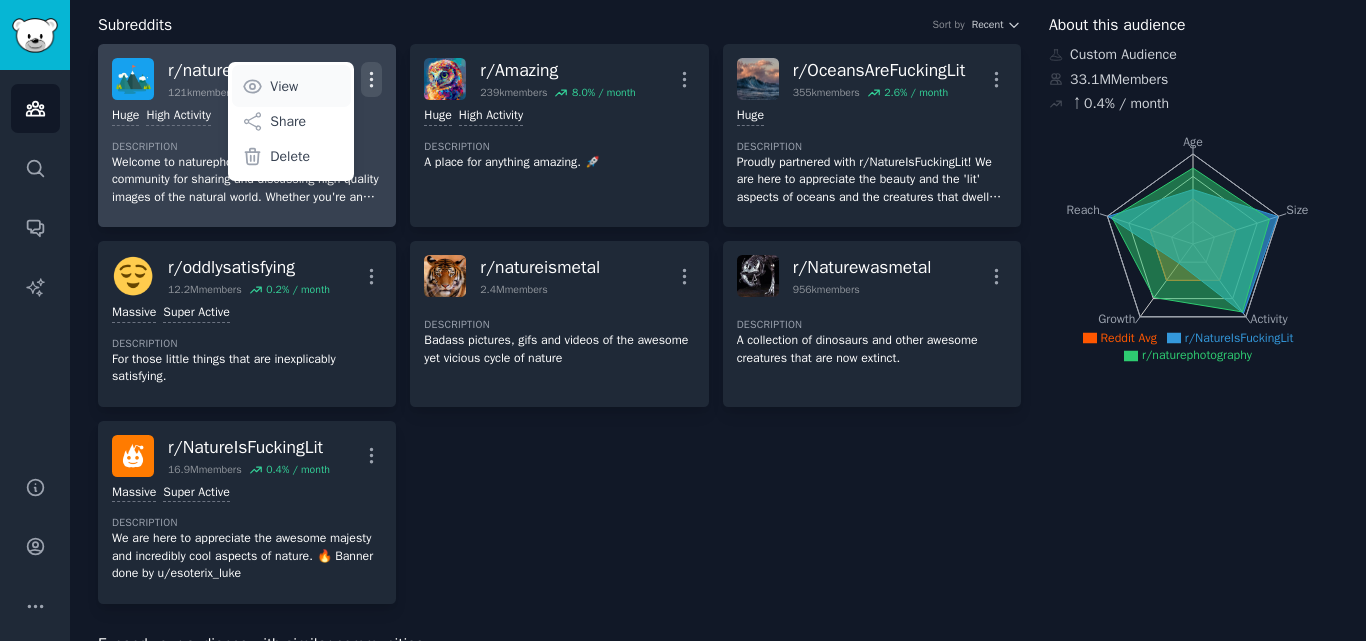 click on "View" at bounding box center (284, 86) 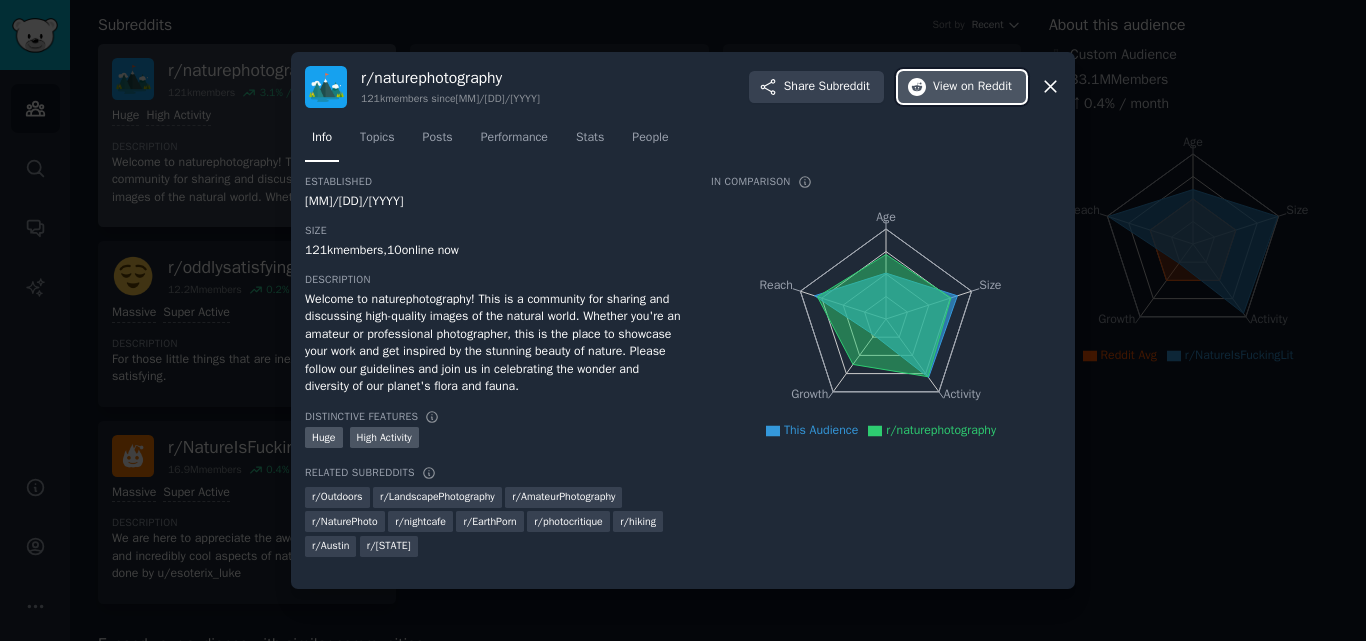 click 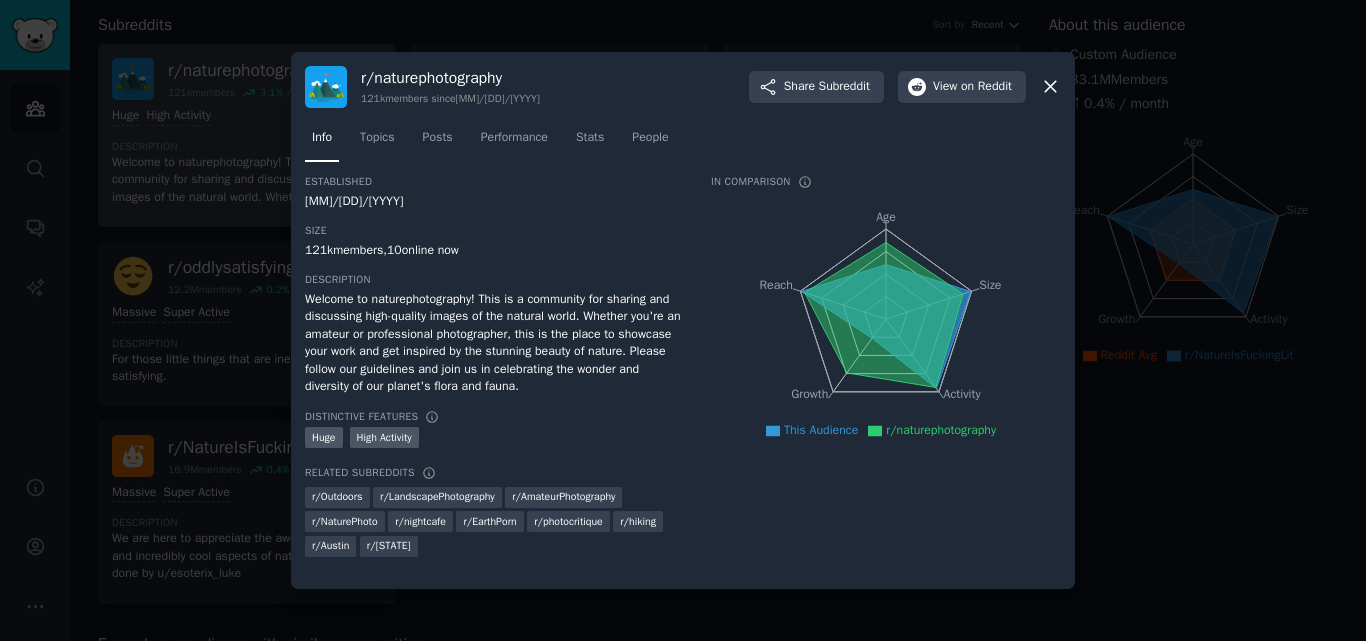 click on "r/ naturephotography 121k  members since  08/13/2011 Share  Subreddit View  on Reddit" at bounding box center [683, 87] 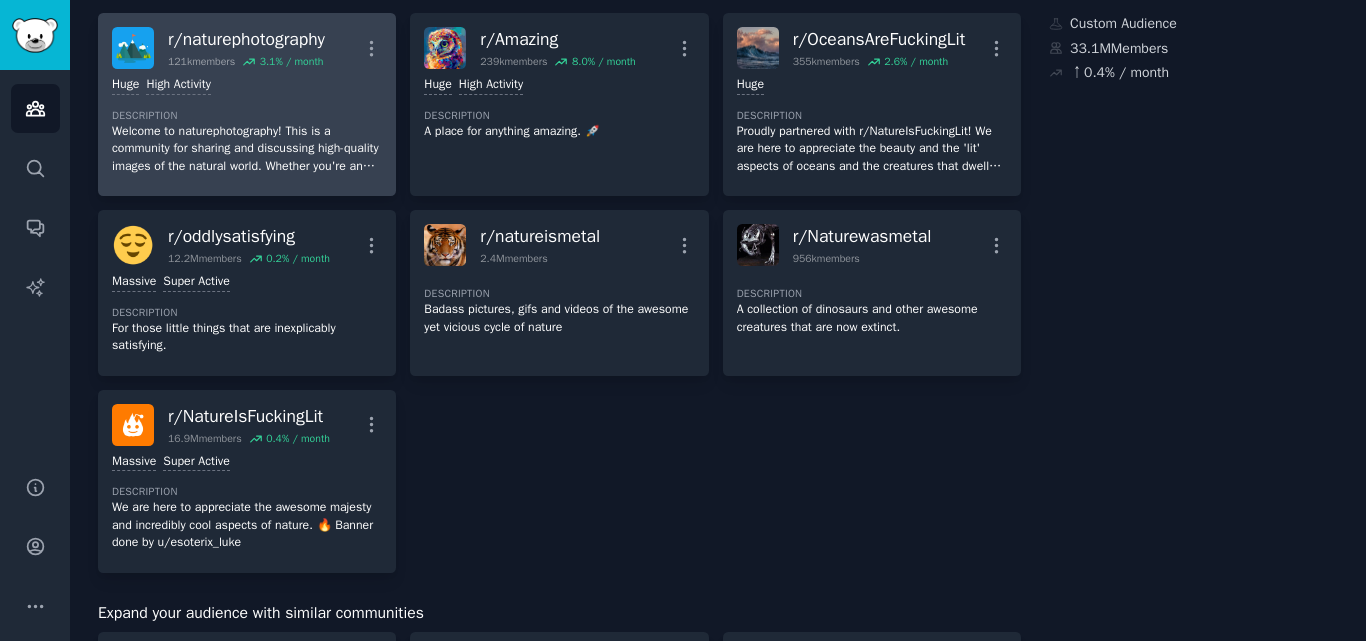 scroll, scrollTop: 0, scrollLeft: 0, axis: both 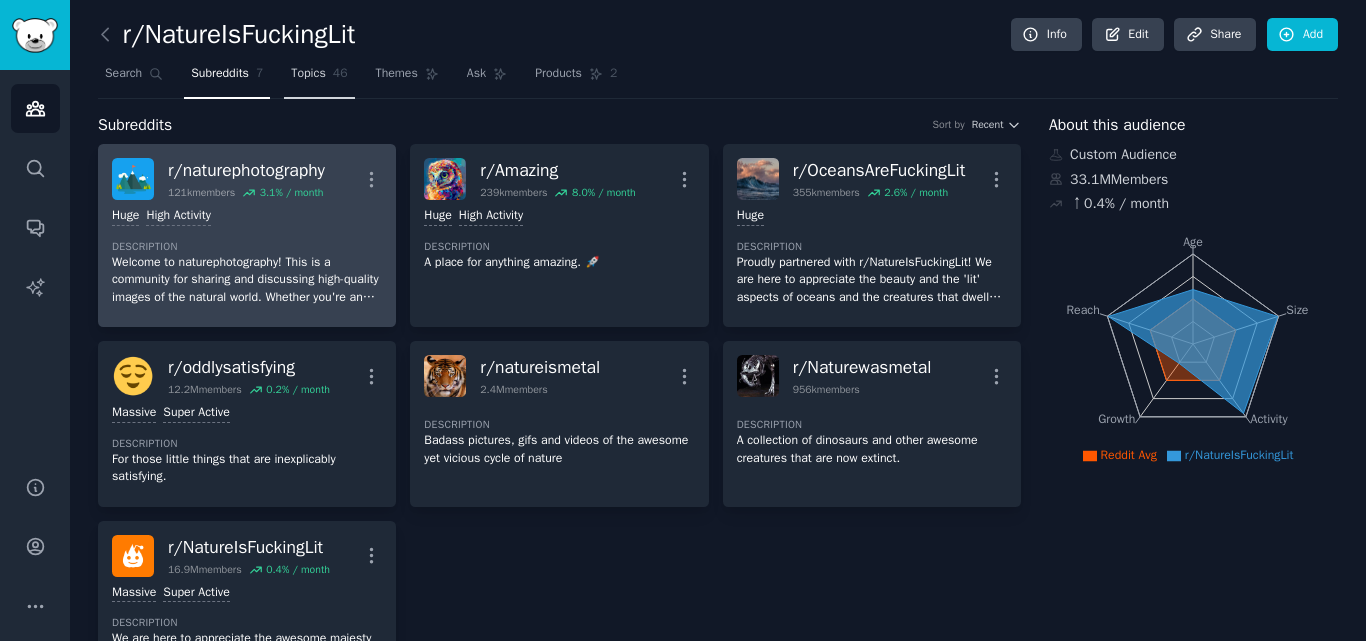 click on "Topics 46" at bounding box center [319, 78] 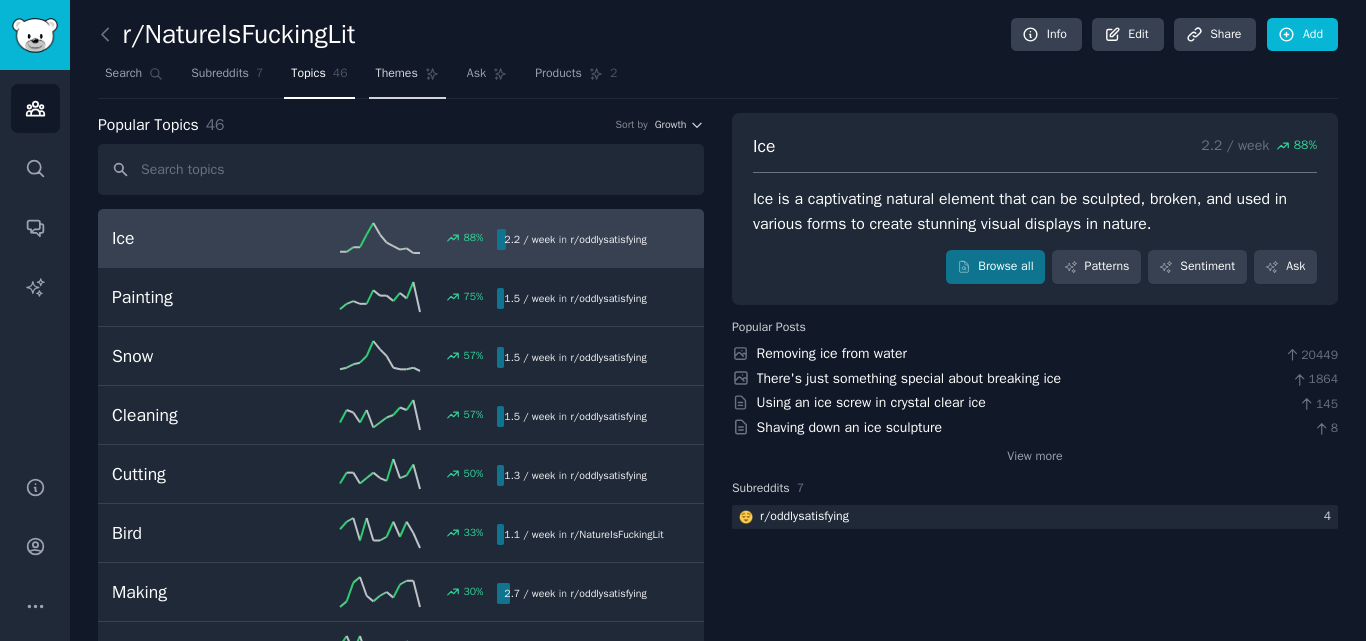 click on "Themes" at bounding box center [397, 74] 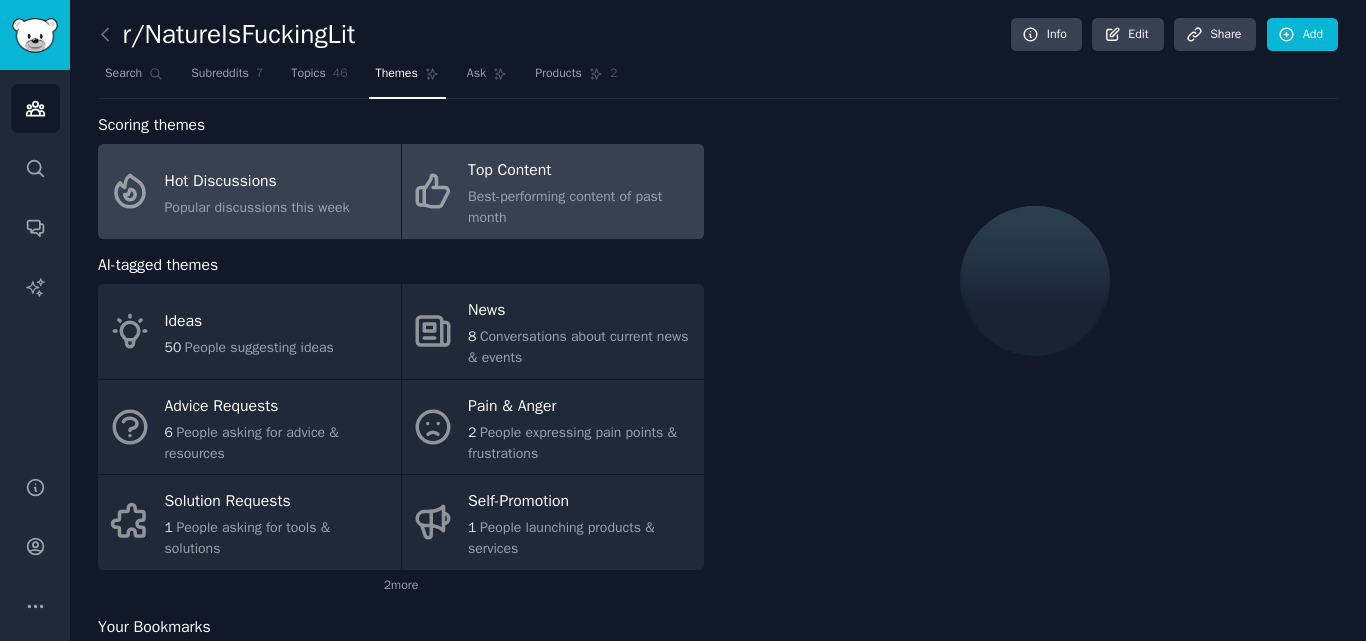 click on "Top Content" at bounding box center [581, 171] 